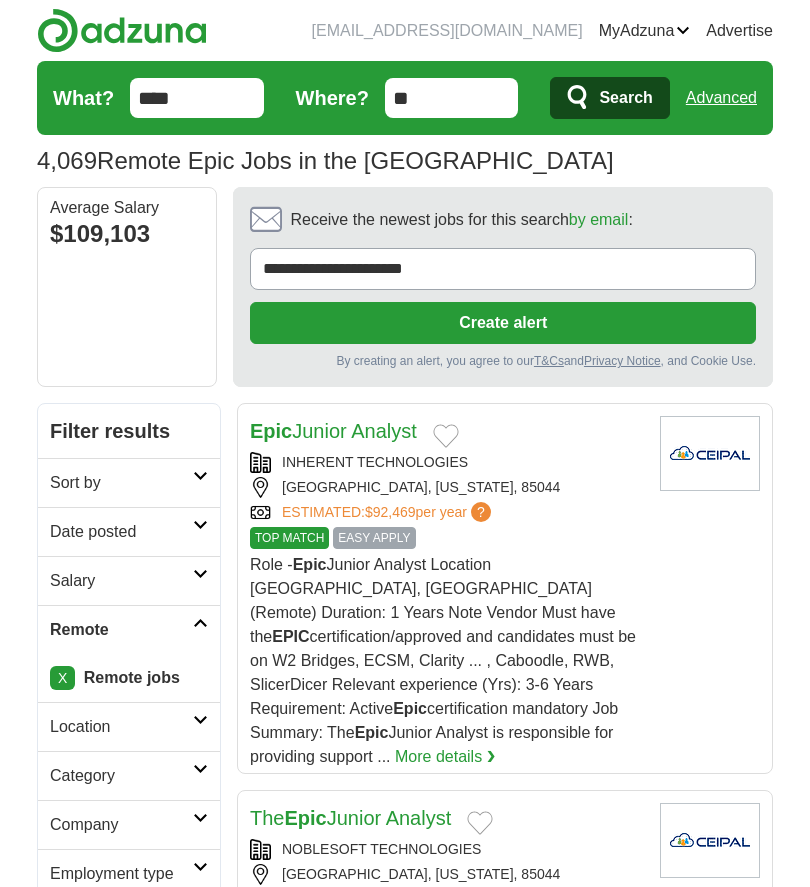 scroll, scrollTop: 625, scrollLeft: 0, axis: vertical 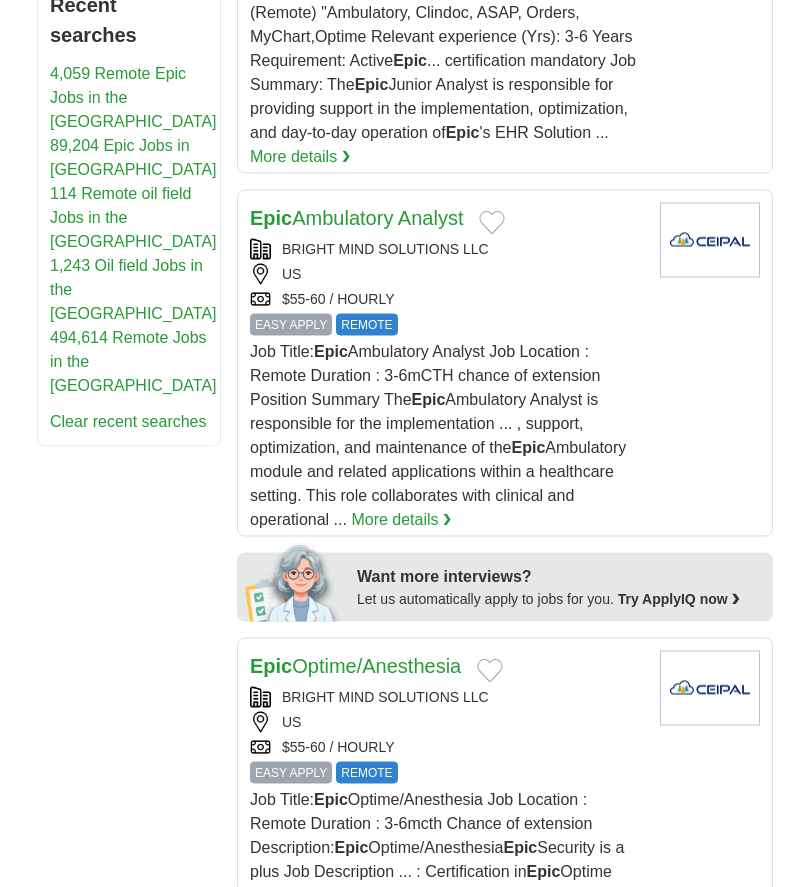 click on "Job Title:  Epic  Ambulatory Analyst Job Location : Remote Duration : 3-6mCTH chance of extension Position Summary The  Epic  Ambulatory Analyst is responsible for the implementation ... , support, optimization, and maintenance of the  Epic  Ambulatory module and related applications within a healthcare setting. This role collaborates with clinical and operational ...
More details ❯" at bounding box center (447, 436) 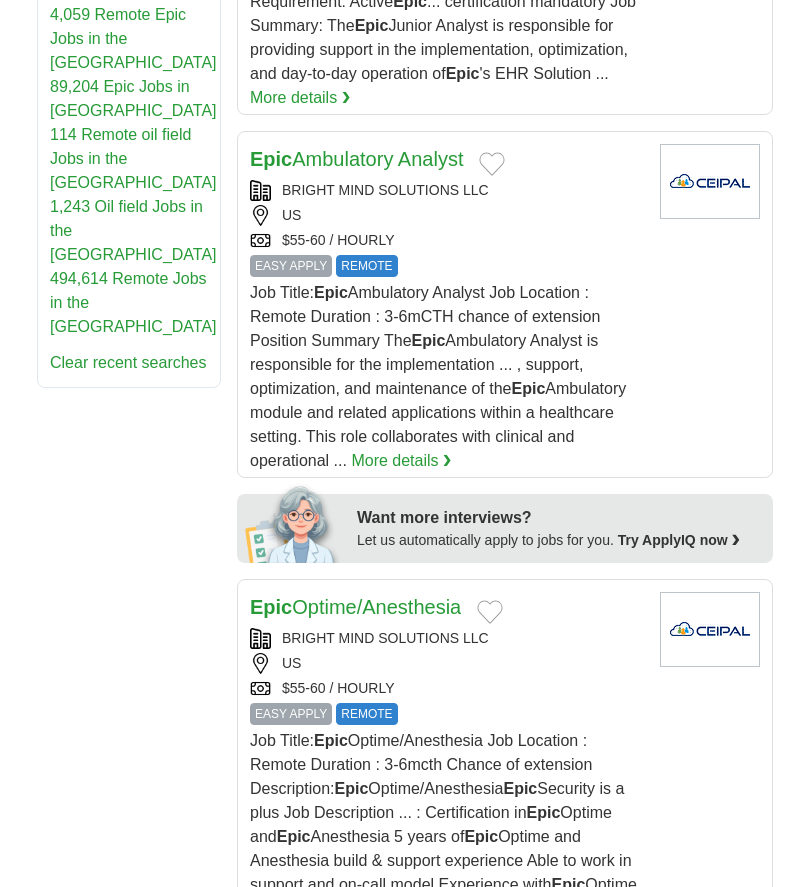 scroll, scrollTop: 1027, scrollLeft: 0, axis: vertical 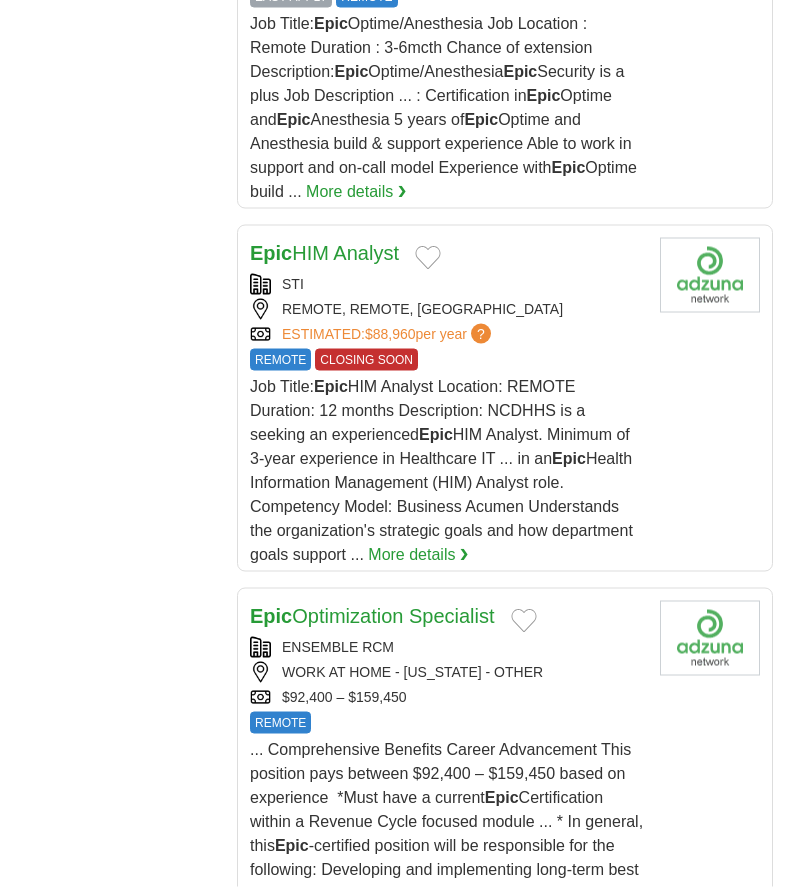 click on "Job Title:  Epic  HIM Analyst Location: REMOTE Duration: 12 months Description: NCDHHS is a seeking an experienced  Epic  HIM Analyst. Minimum of 3-year experience in Healthcare IT ...  in an  Epic  Health Information Management (HIM) Analyst role. Competency Model: Business Acumen Understands the organization's strategic goals and how department goals support ..." at bounding box center [441, 470] 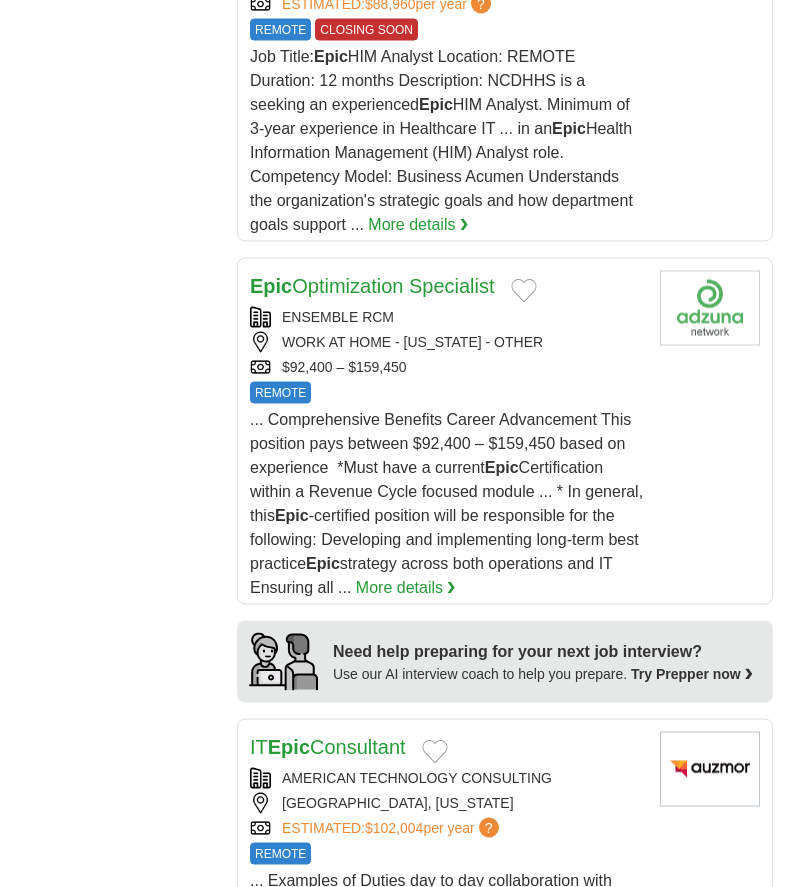 scroll, scrollTop: 2103, scrollLeft: 0, axis: vertical 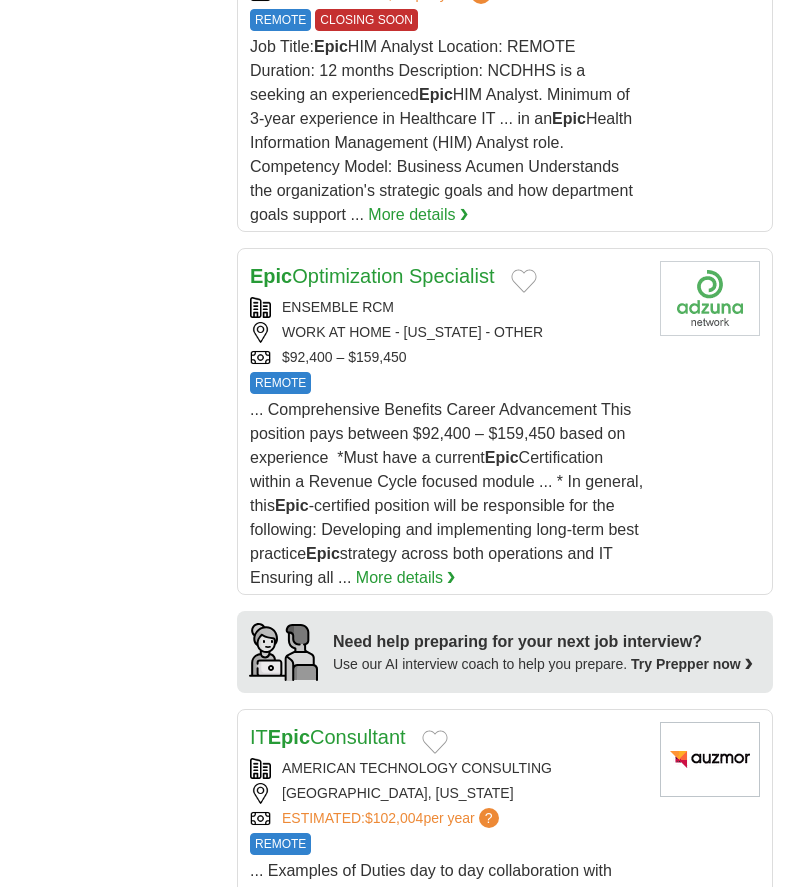 click on "REMOTE" at bounding box center [447, 383] 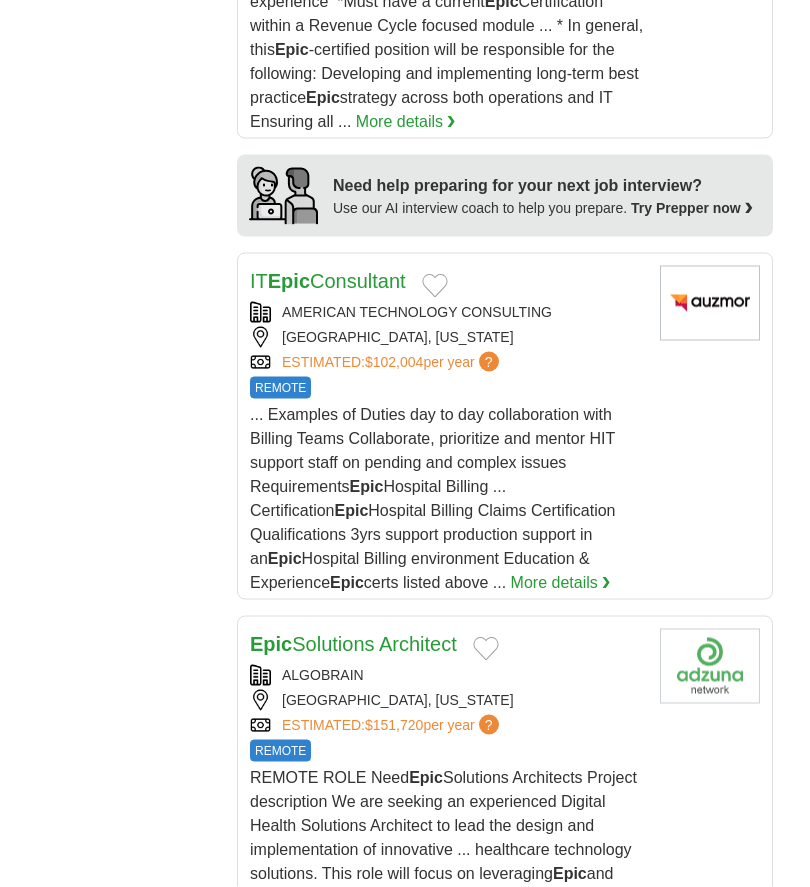 scroll, scrollTop: 2577, scrollLeft: 0, axis: vertical 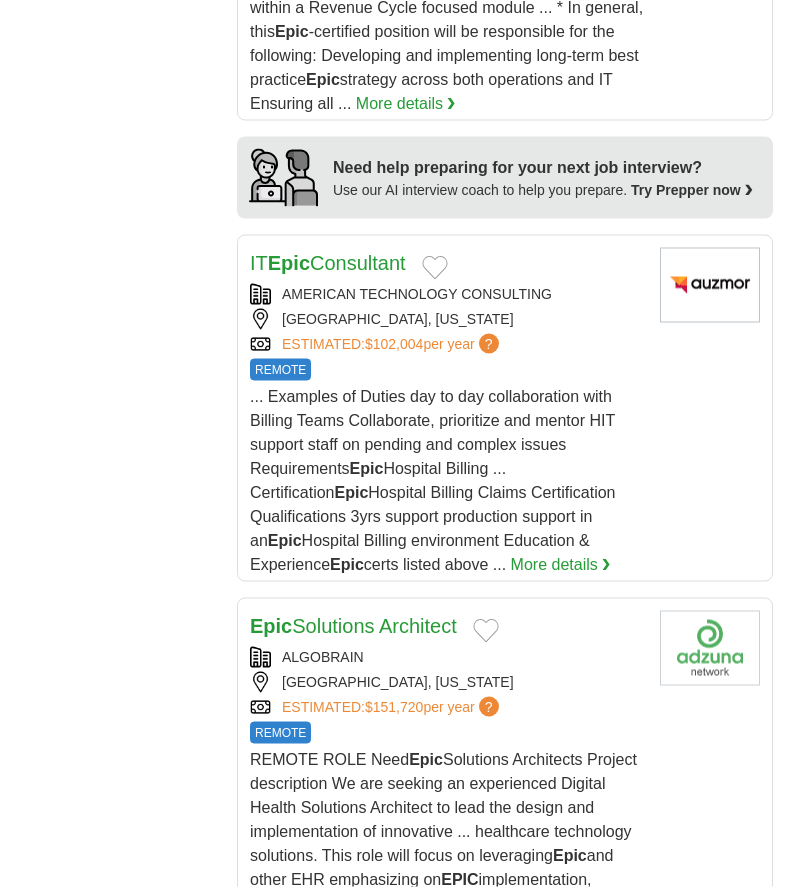 click on "...  Examples of Duties day to day collaboration with Billing Teams Collaborate, prioritize and mentor HIT support staff on pending and complex issues Requirements  Epic  Hospital Billing ...  Certification  Epic  Hospital Billing Claims Certification Qualifications 3yrs support production support in an  Epic  Hospital Billing environment Education & Experience  Epic  certs listed above ...
More details ❯" at bounding box center (447, 481) 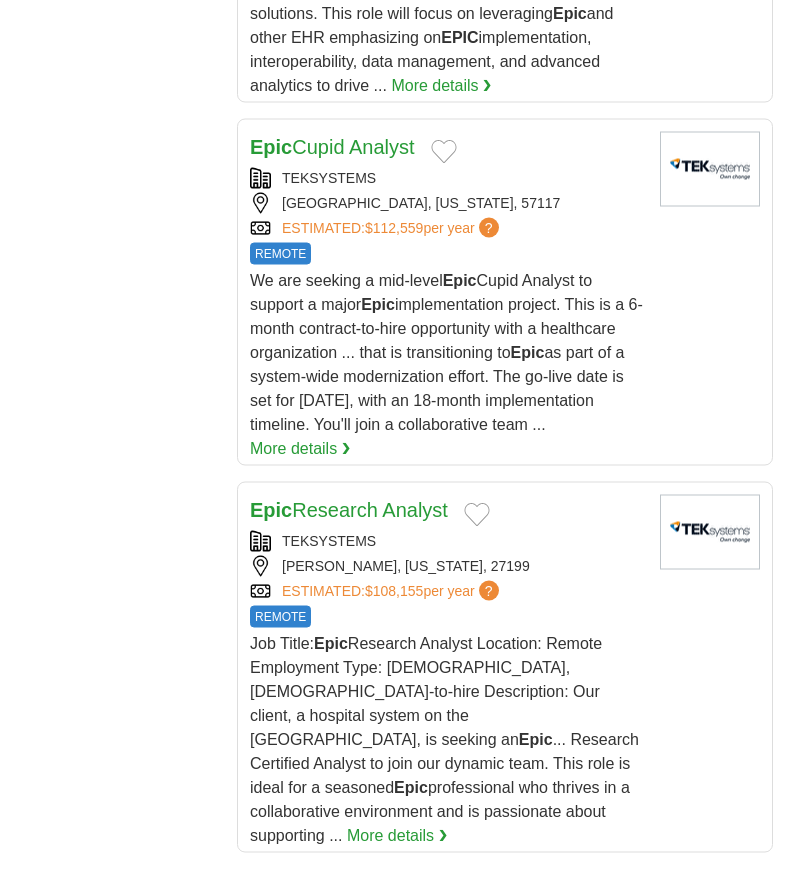 scroll, scrollTop: 3419, scrollLeft: 0, axis: vertical 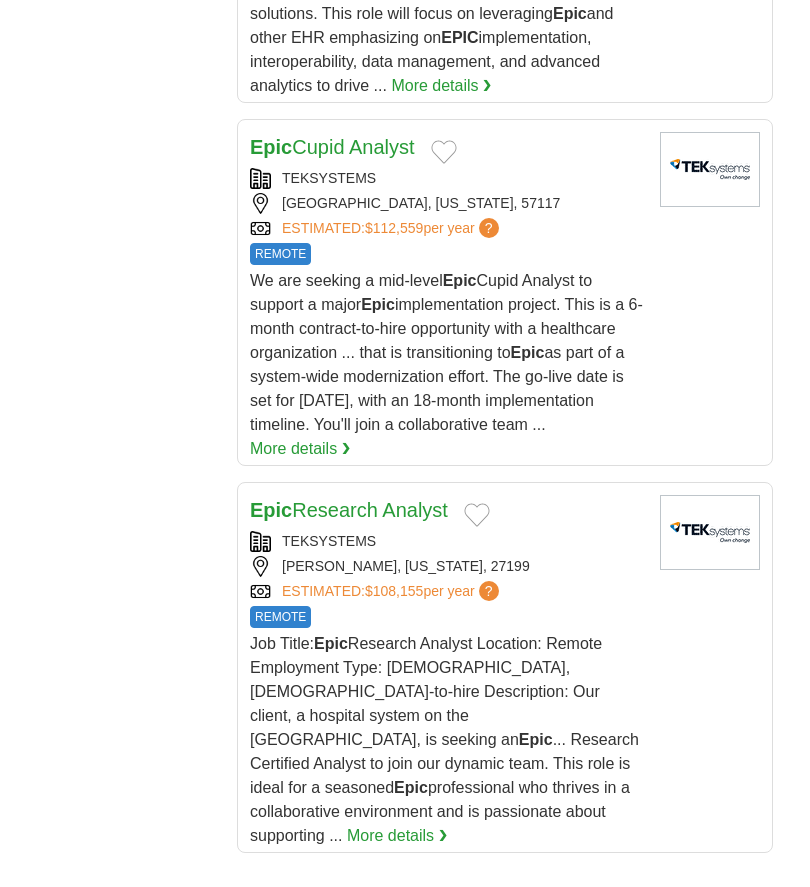 click on "We are seeking a mid-level  Epic  Cupid Analyst to support a major  Epic  implementation project. This is a 6-month contract-to-hire opportunity with a healthcare organization ...  that is transitioning to  Epic  as part of a system-wide modernization effort. The go-live date is set for May 30, 2026, with an 18-month implementation timeline. You'll join a collaborative team ..." at bounding box center (446, 352) 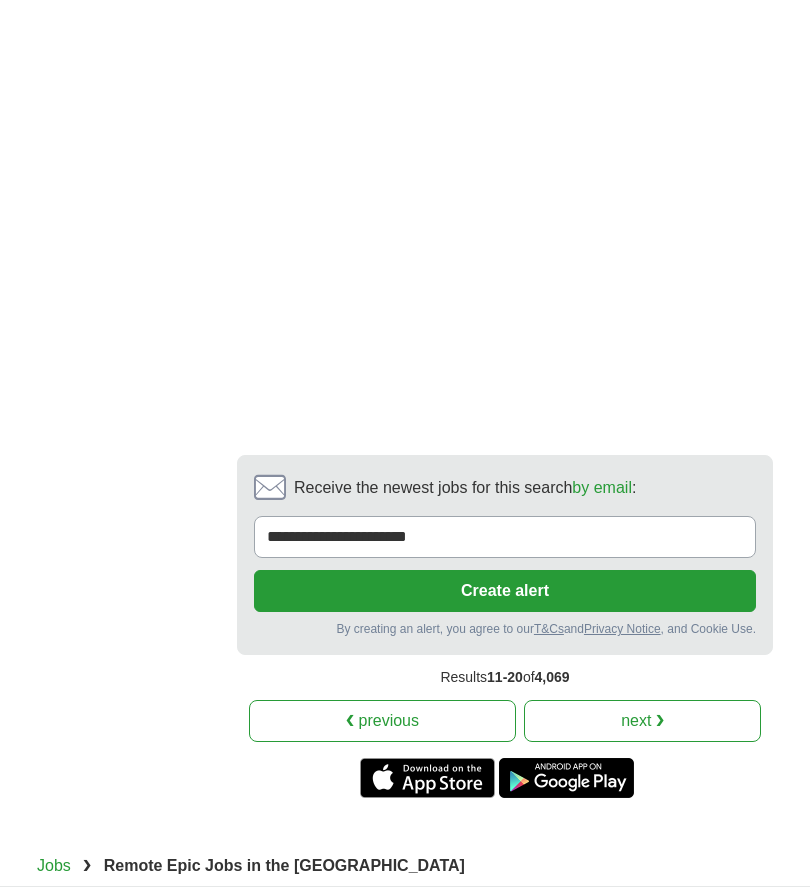 scroll, scrollTop: 5018, scrollLeft: 0, axis: vertical 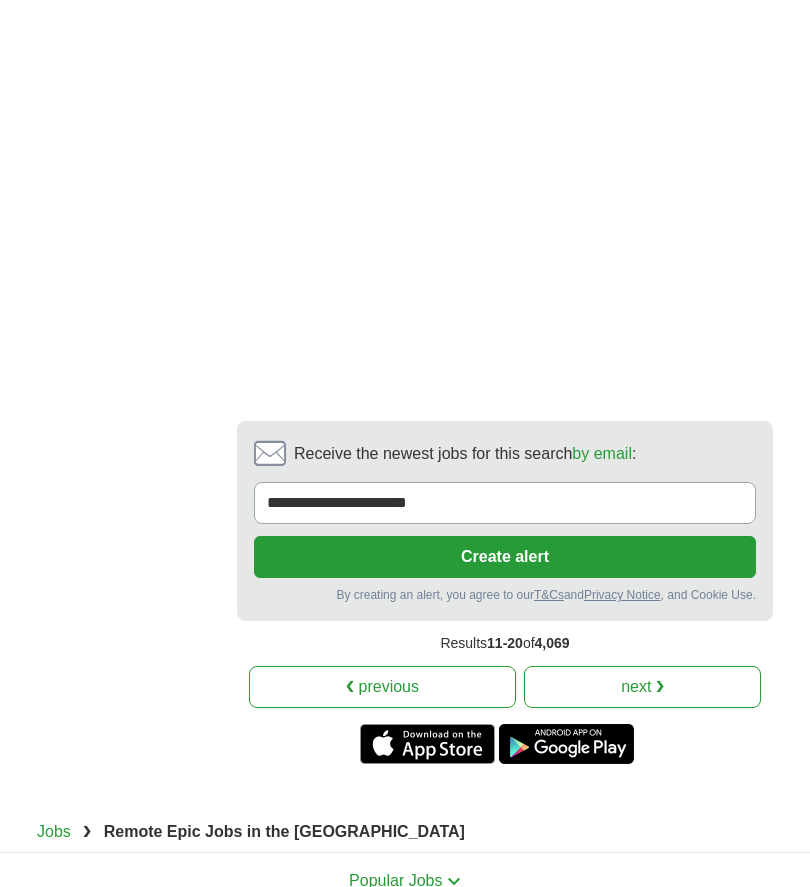click on "next ❯" at bounding box center (642, 687) 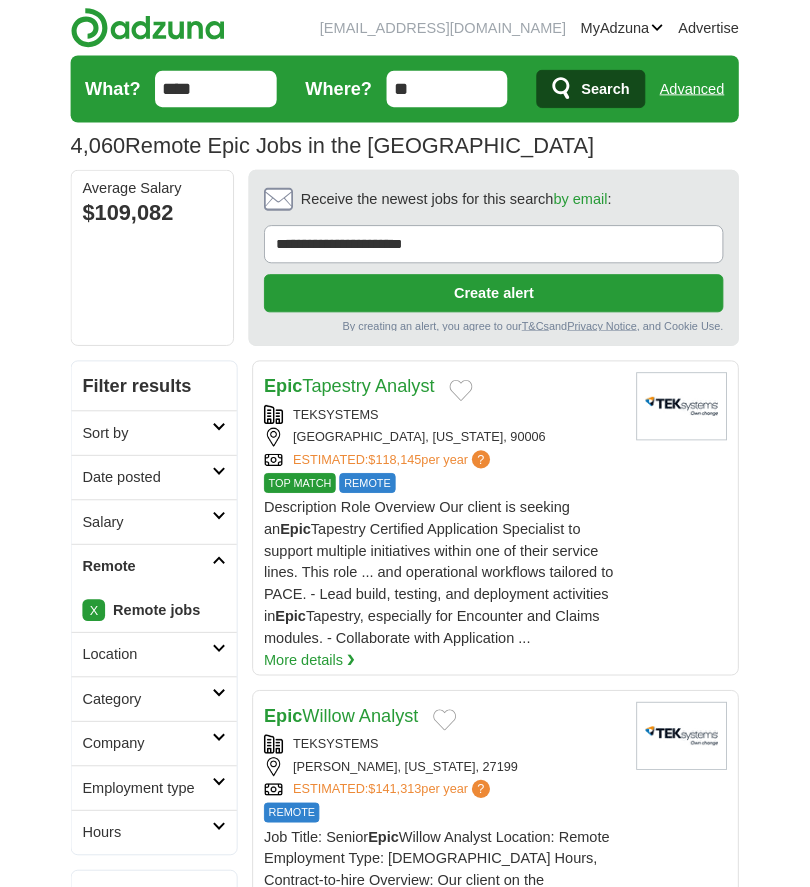 scroll, scrollTop: 0, scrollLeft: 0, axis: both 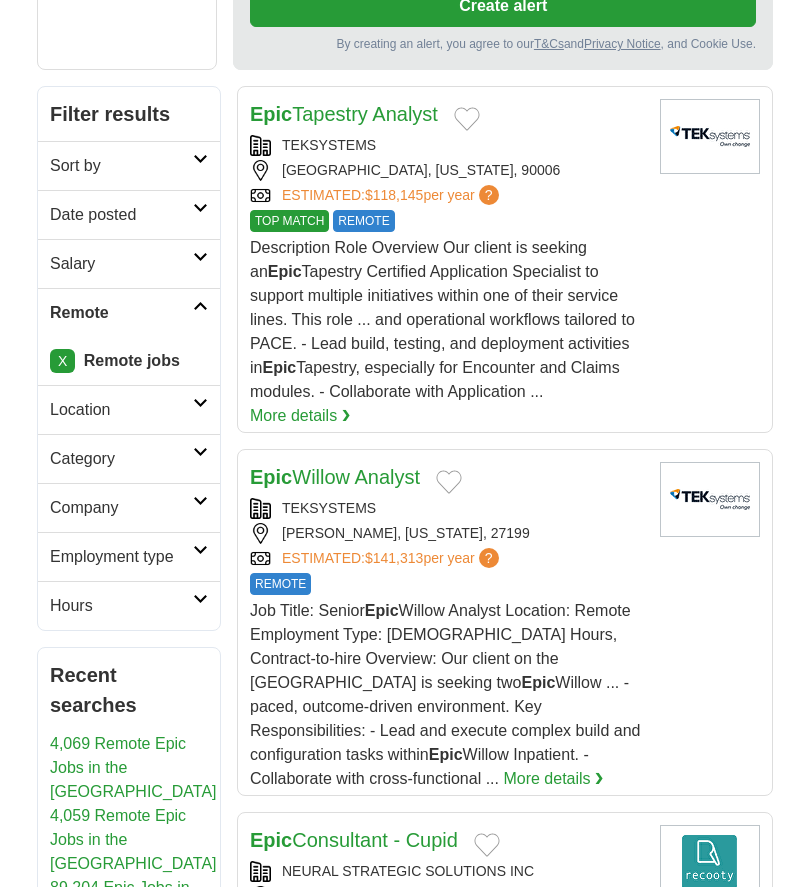 click on "Job Title: Senior  Epic  Willow Analyst Location: Remote Employment Type: Full-Time Hours, Contract-to-hire Overview: Our client on the East Coast is seeking two  Epic  Willow ... -paced, outcome-driven environment. Key Responsibilities: - Lead and execute complex build and configuration tasks within  Epic  Willow Inpatient. - Collaborate with cross-functional ..." at bounding box center (445, 694) 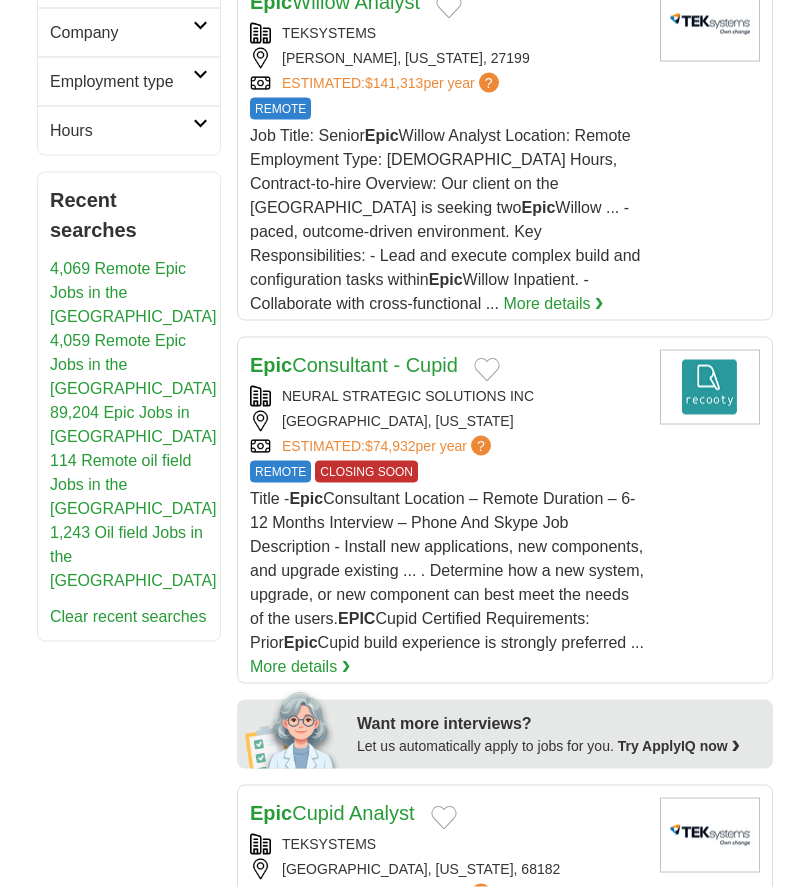 scroll, scrollTop: 793, scrollLeft: 0, axis: vertical 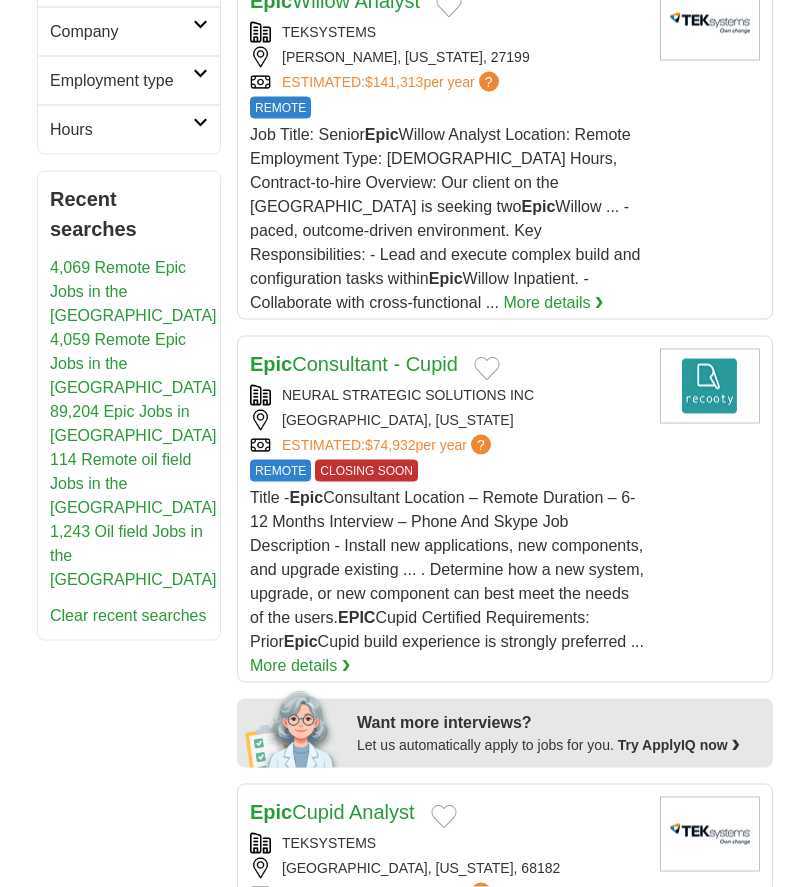 click on "NEURAL STRATEGIC SOLUTIONS INC" at bounding box center [447, 395] 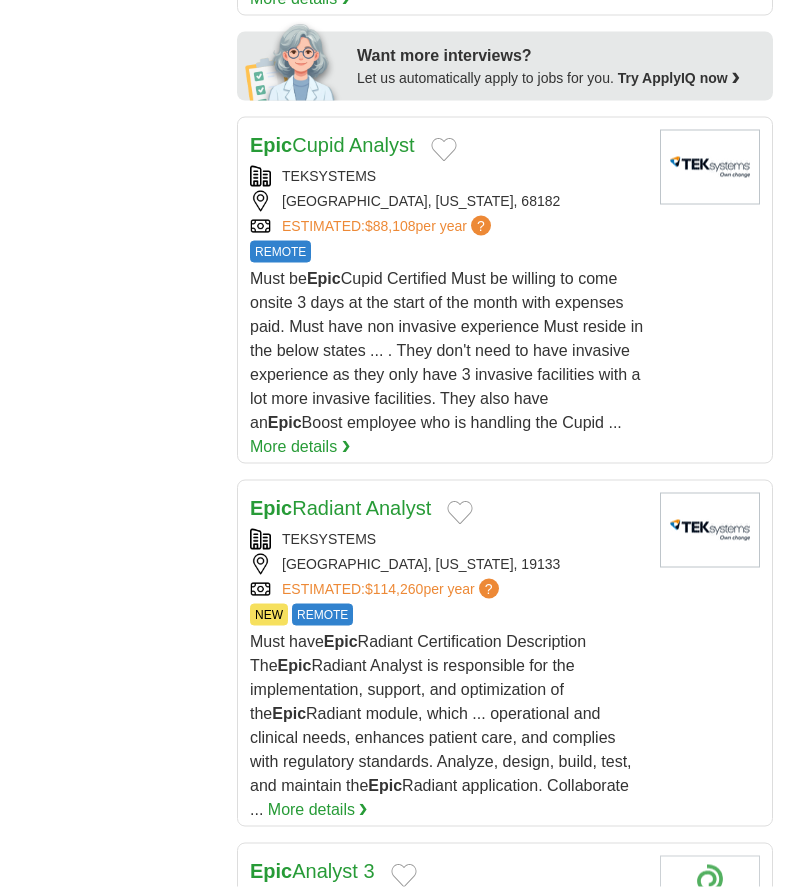 scroll, scrollTop: 1461, scrollLeft: 0, axis: vertical 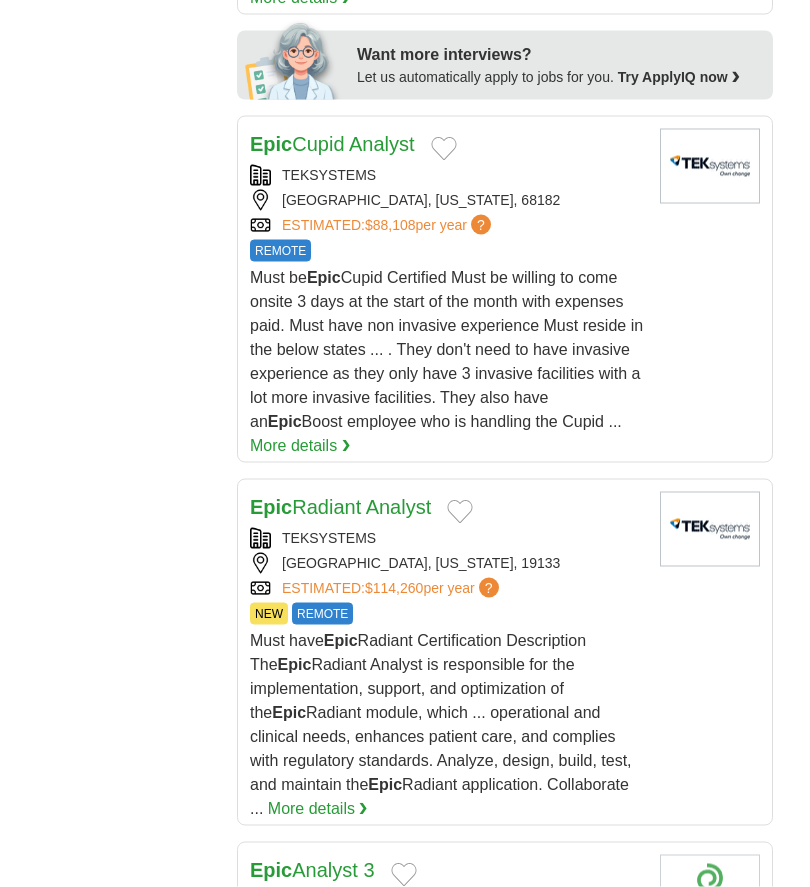 click on "Must have  Epic  Radiant Certification Description The  Epic  Radiant Analyst is responsible for the implementation, support, and optimization of the  Epic  Radiant module, which ...  operational and clinical needs, enhances patient care, and complies with regulatory standards. Analyze, design, build, test, and maintain the  Epic  Radiant application. Collaborate ..." at bounding box center (441, 724) 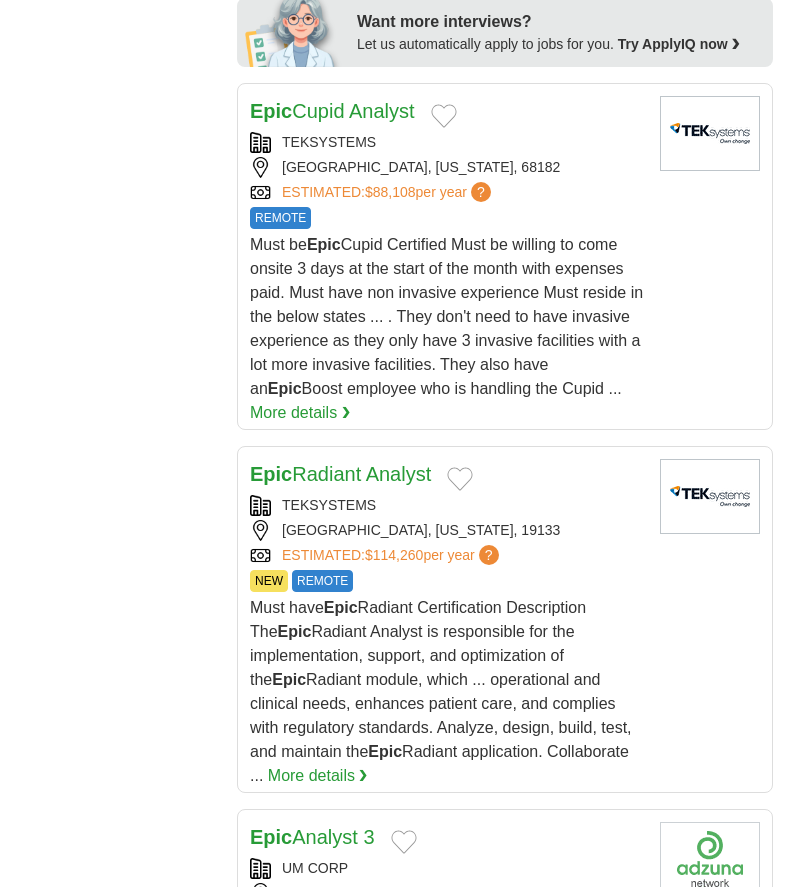 click on "Must be  Epic  Cupid Certified Must be willing to come onsite 3 days at the start of the month with expenses paid. Must have non invasive experience Must reside in the below states ... . They don't need to have invasive experience as they only have 3 invasive facilities with a lot more invasive facilities. They also have an  Epic  Boost employee who is handling the Cupid ...
More details ❯" at bounding box center (447, 329) 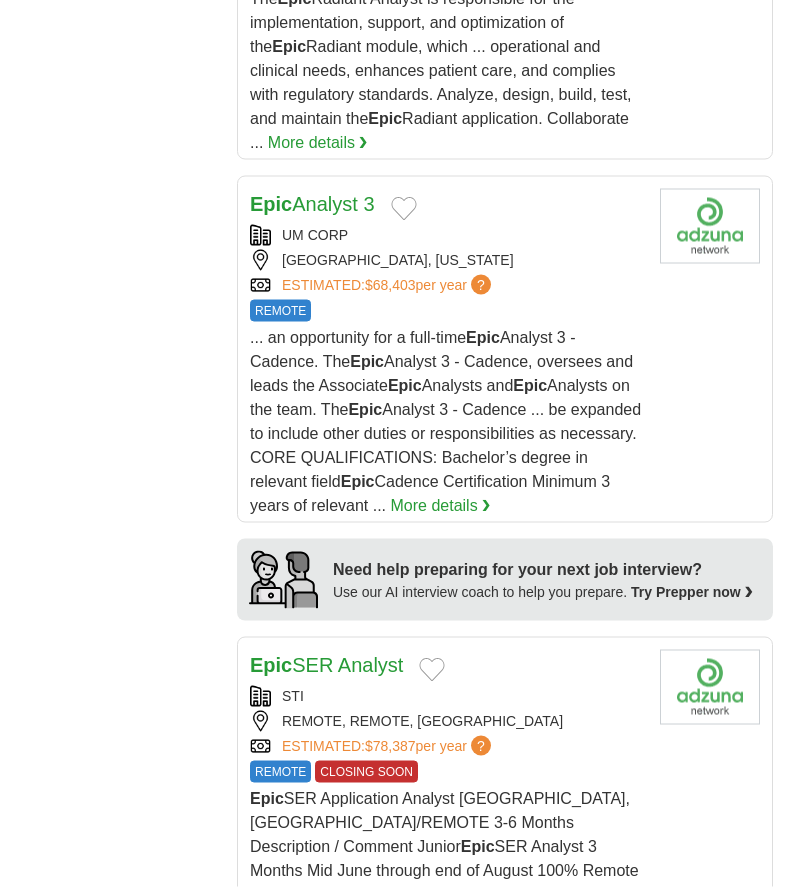 scroll, scrollTop: 2139, scrollLeft: 0, axis: vertical 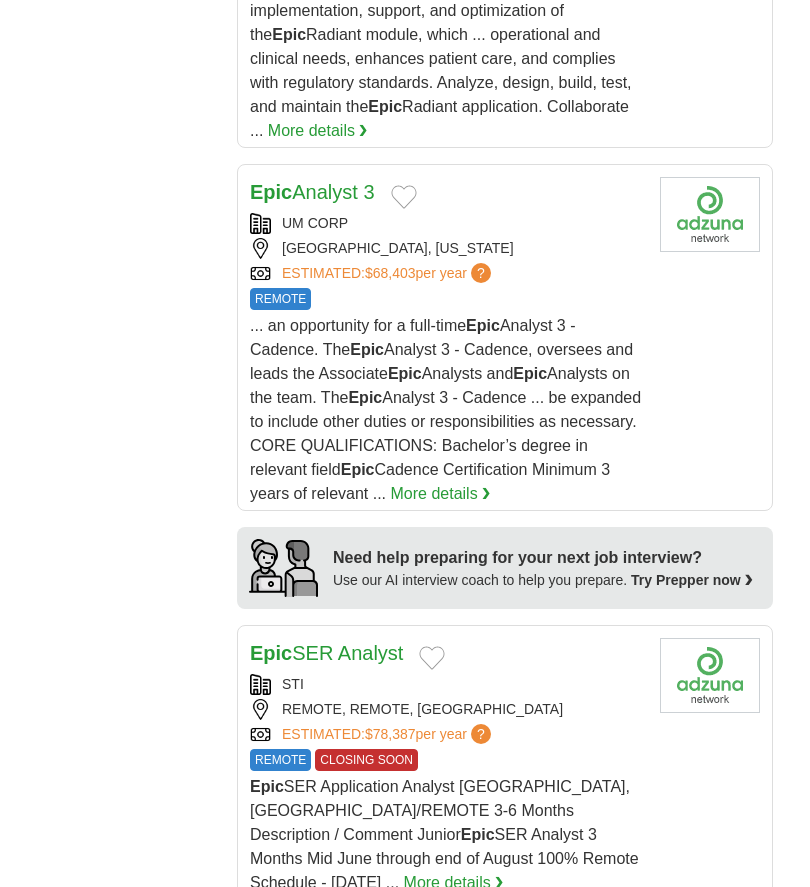 click on "...  an opportunity for a full-time  Epic  Analyst 3 - Cadence. The  Epic  Analyst 3 - Cadence, oversees and leads the Associate  Epic  Analysts and  Epic  Analysts on the team. The  Epic  Analyst 3 - Cadence ...  be expanded to include other duties or responsibilities as necessary. CORE QUALIFICATIONS: Bachelor’s degree in relevant field  Epic  Cadence Certification Minimum 3 years of relevant ...
More details ❯" at bounding box center (447, 410) 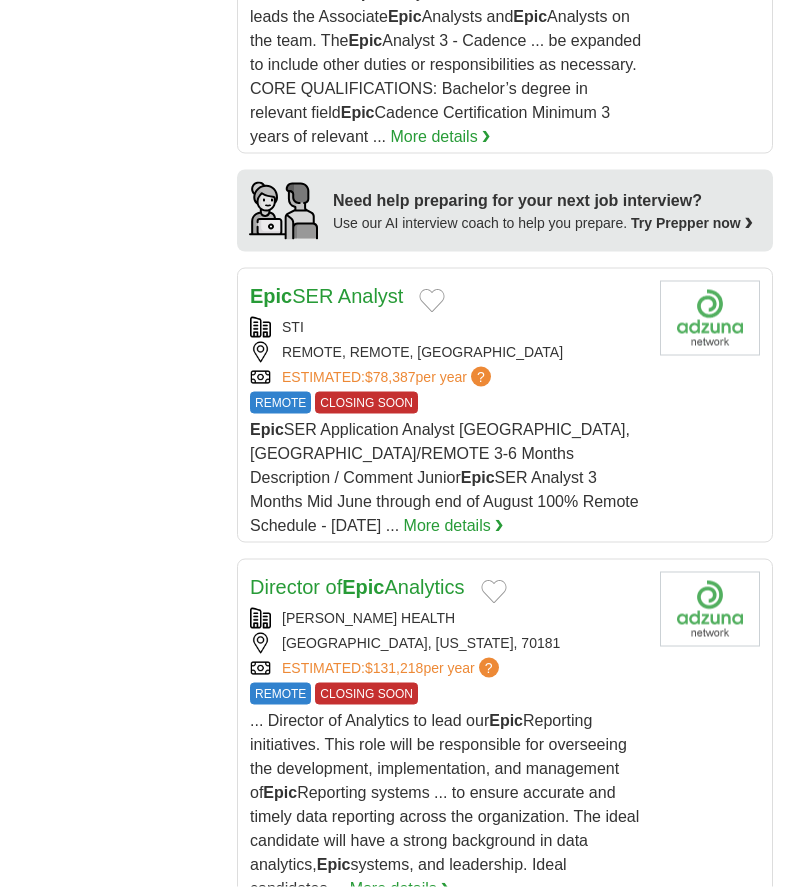 click on "Epic  SER Analyst
STI
REMOTE, REMOTE, UNITED STATES
ESTIMATED:
$78,387
per year
?
REMOTE CLOSING SOON
REMOTE CLOSING SOON
Epic  SER Application Analyst Charlestown, MA/REMOTE 3-6 Months Description / Comment Junior  Epic" at bounding box center [447, 409] 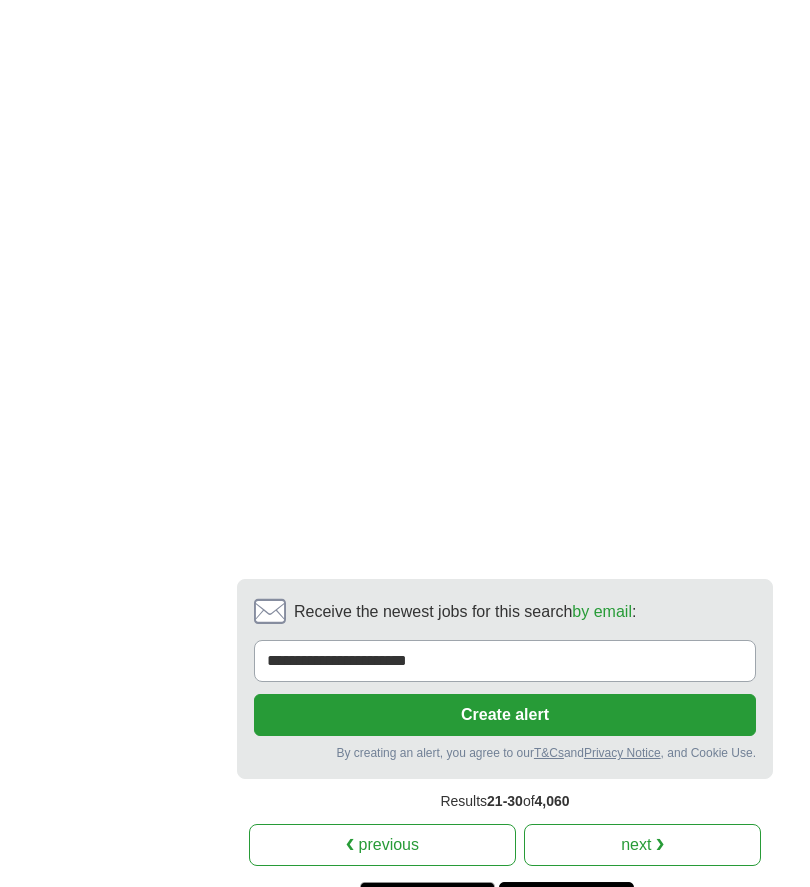 scroll, scrollTop: 5142, scrollLeft: 0, axis: vertical 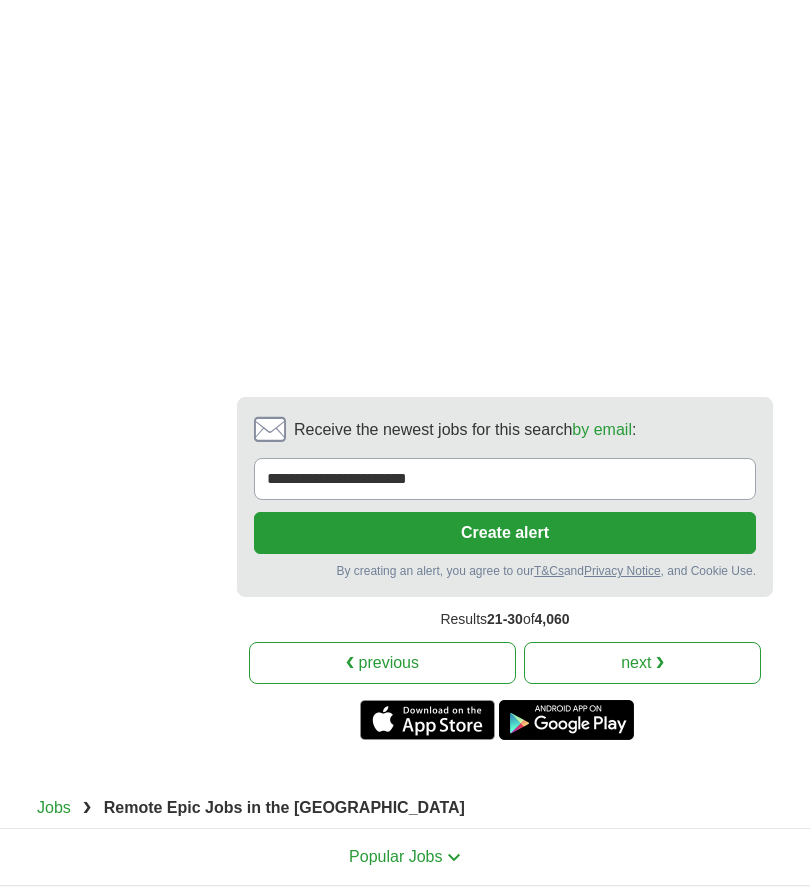 click on "next ❯" at bounding box center [642, 663] 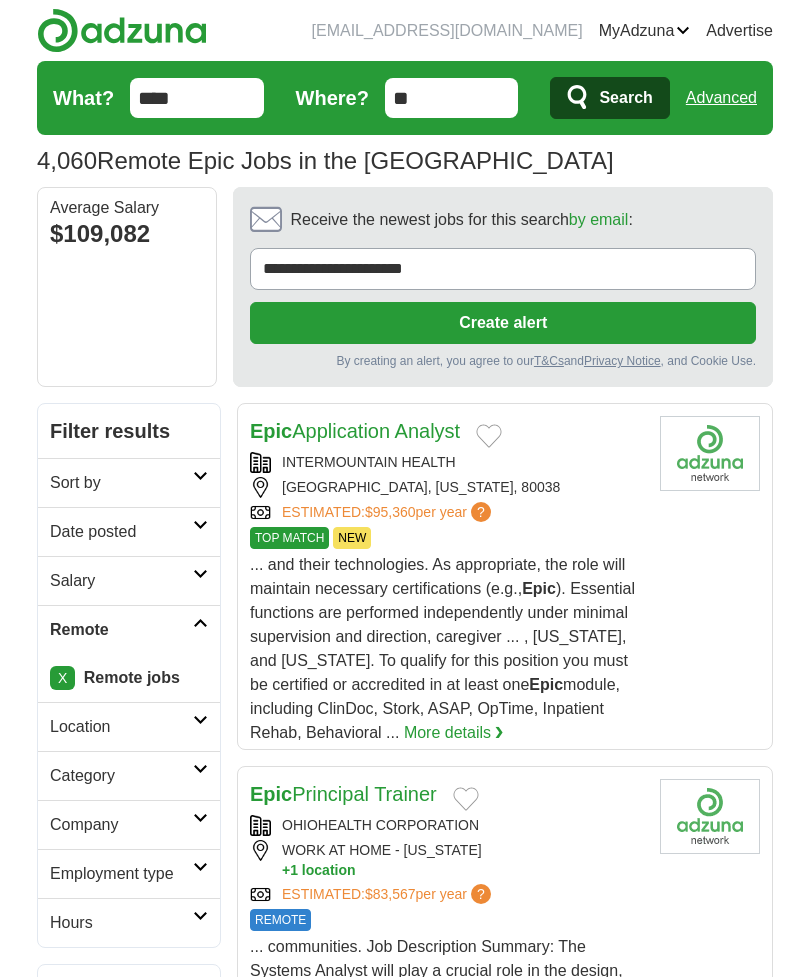 scroll, scrollTop: 0, scrollLeft: 0, axis: both 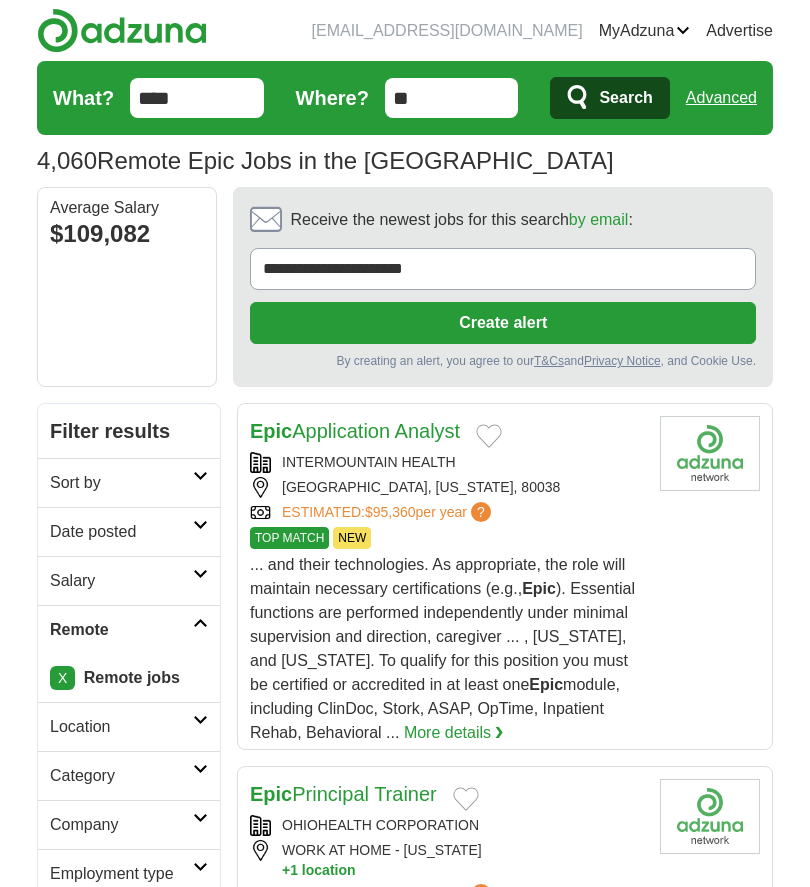click on "****" at bounding box center (197, 98) 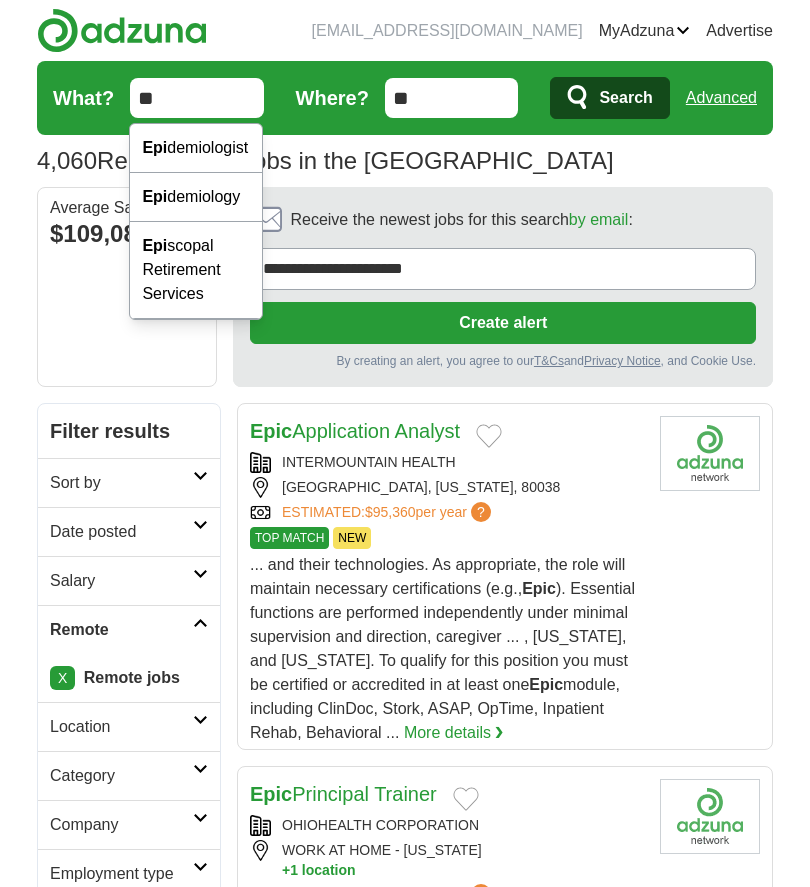 type on "*" 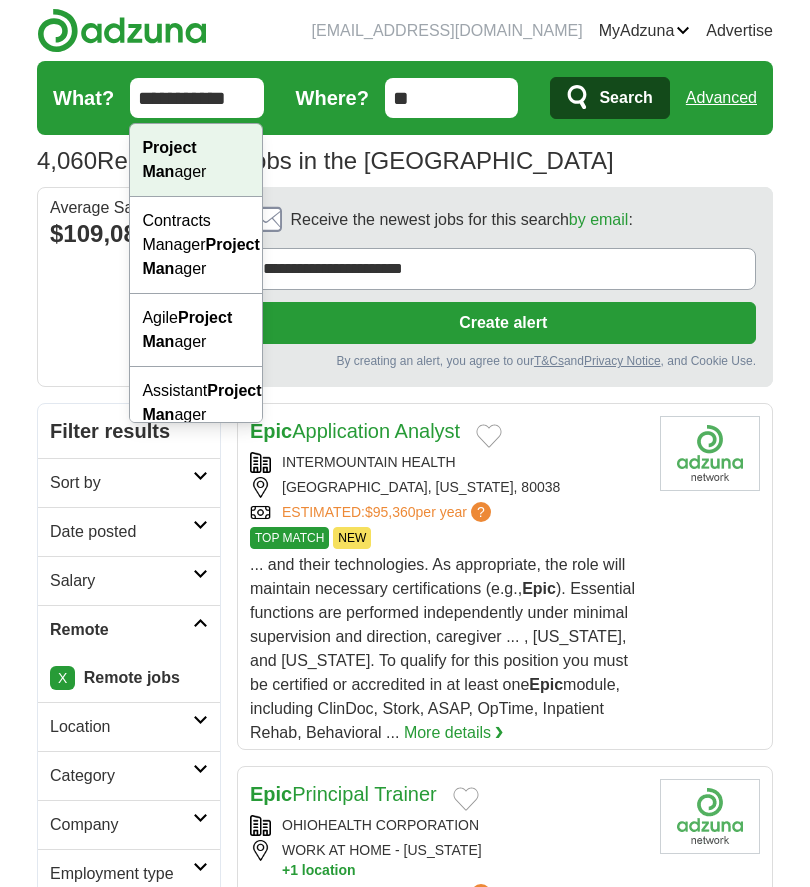 click on "Project Man ager" at bounding box center [196, 160] 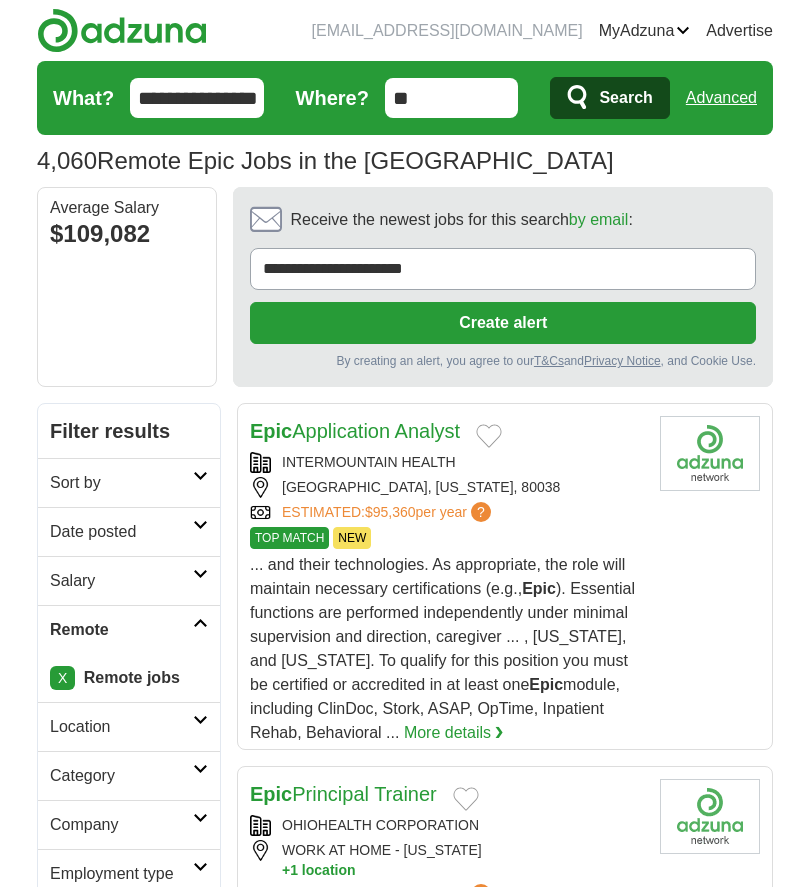 click on "Search" at bounding box center (625, 98) 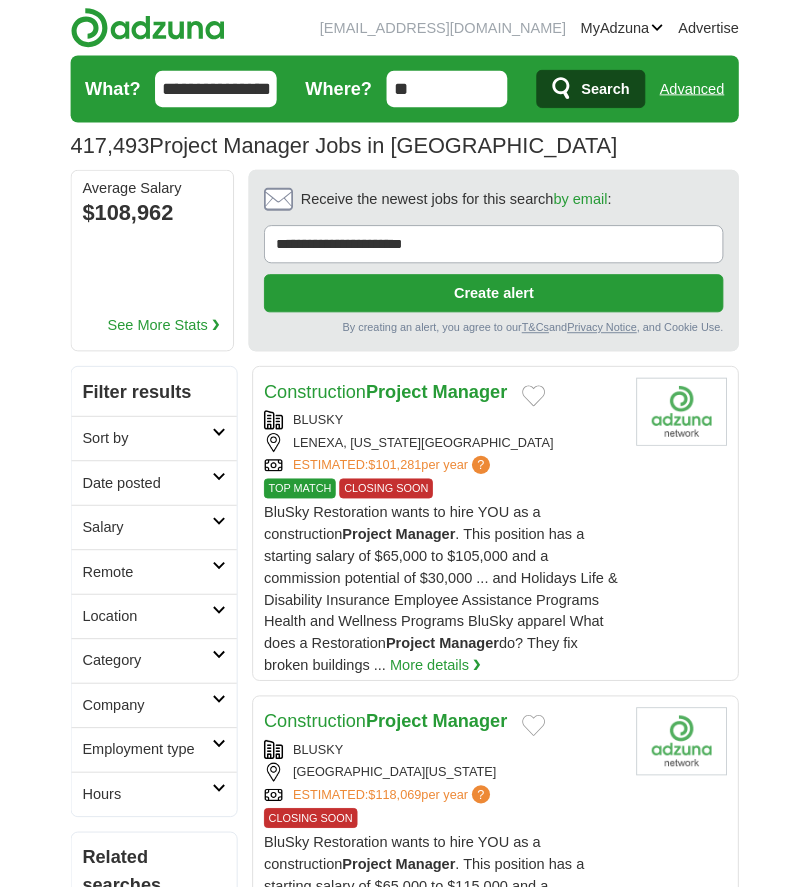 scroll, scrollTop: 0, scrollLeft: 0, axis: both 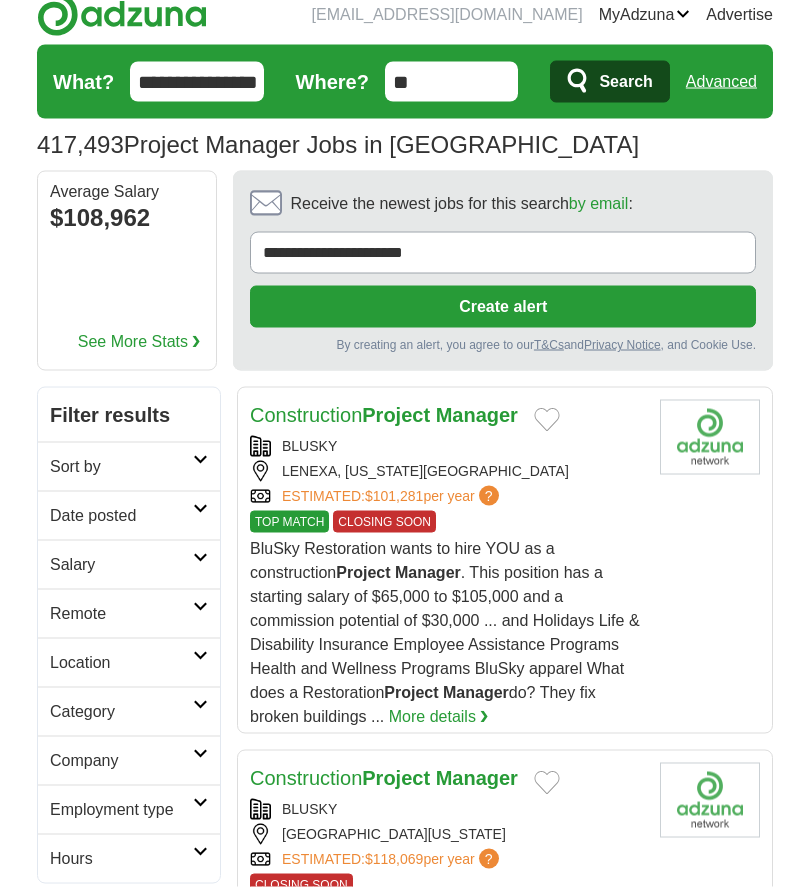 click on "Remote" at bounding box center [121, 614] 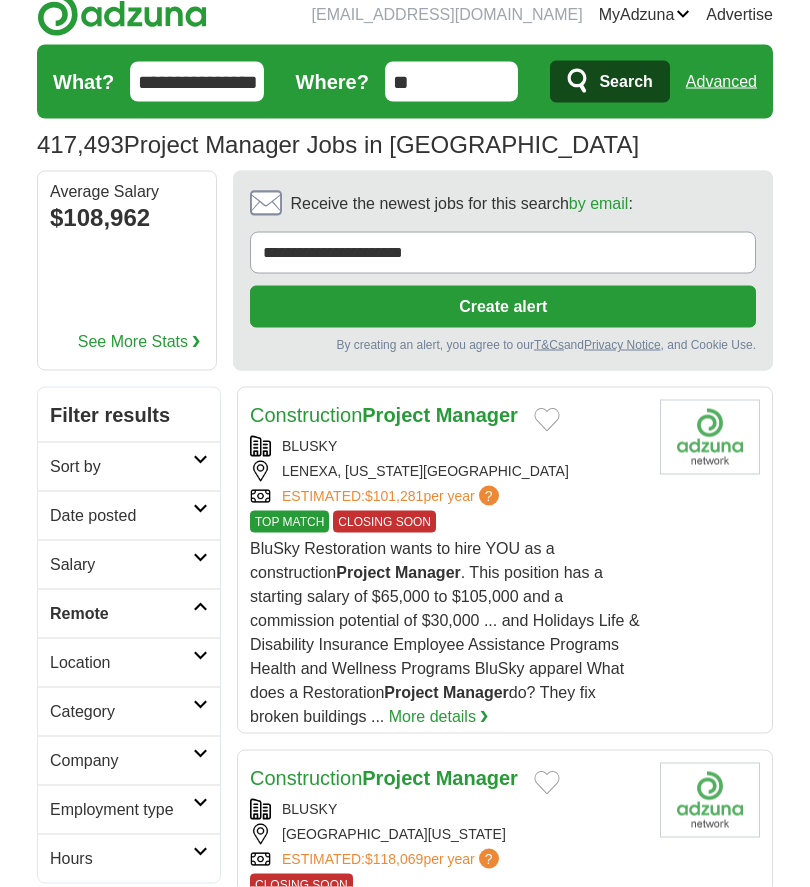 scroll, scrollTop: 17, scrollLeft: 0, axis: vertical 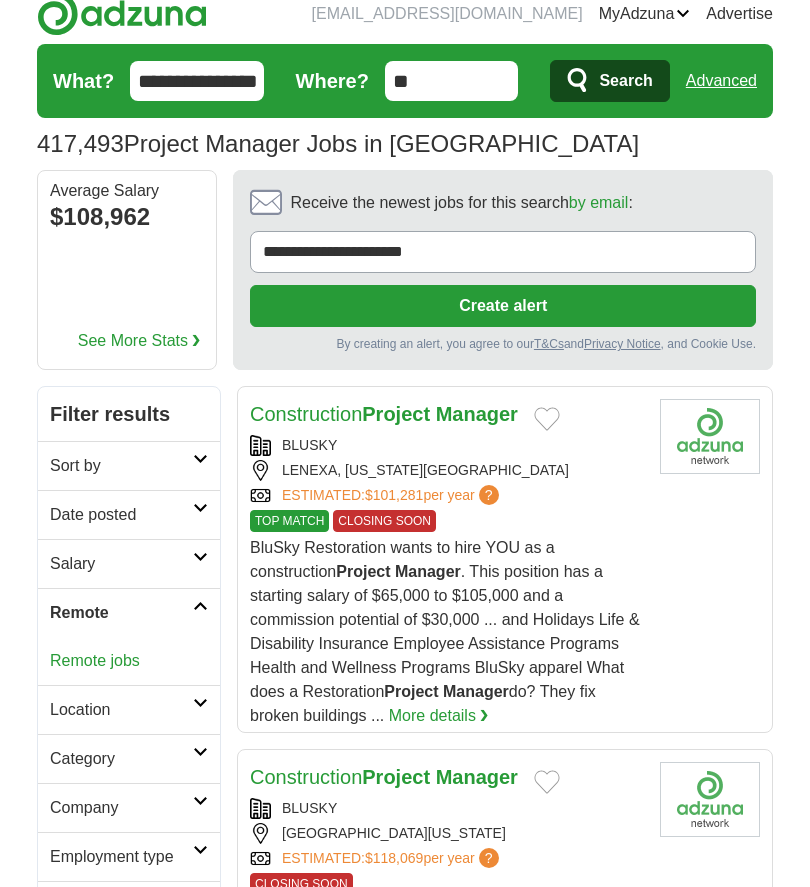 click on "Remote jobs" at bounding box center (95, 660) 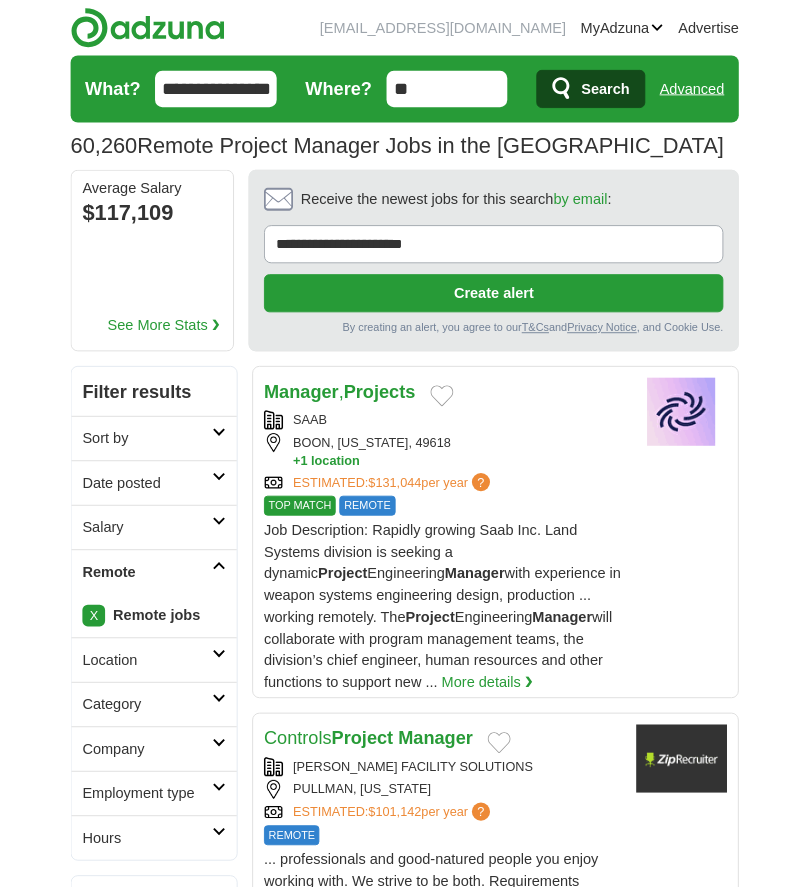 scroll, scrollTop: 0, scrollLeft: 0, axis: both 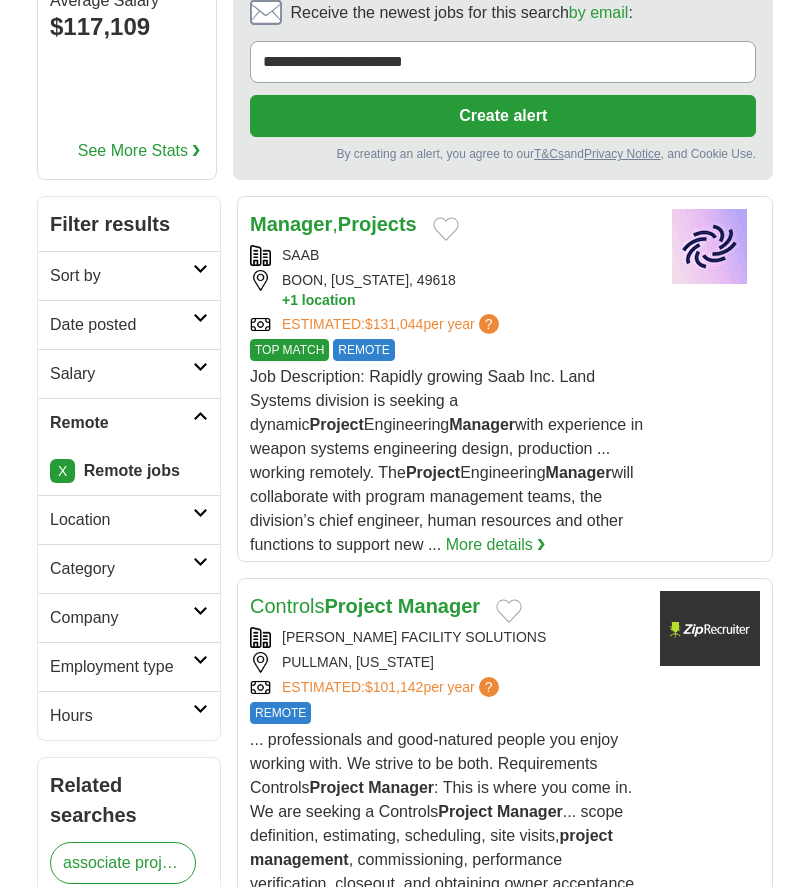 click on "Project" at bounding box center [337, 424] 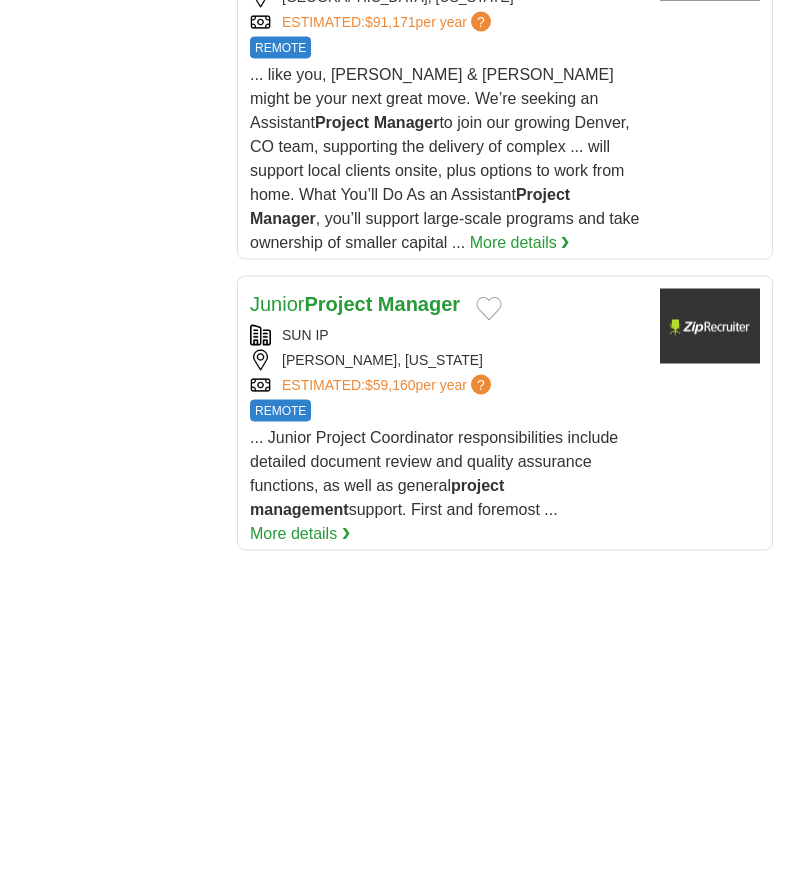 scroll, scrollTop: 3721, scrollLeft: 0, axis: vertical 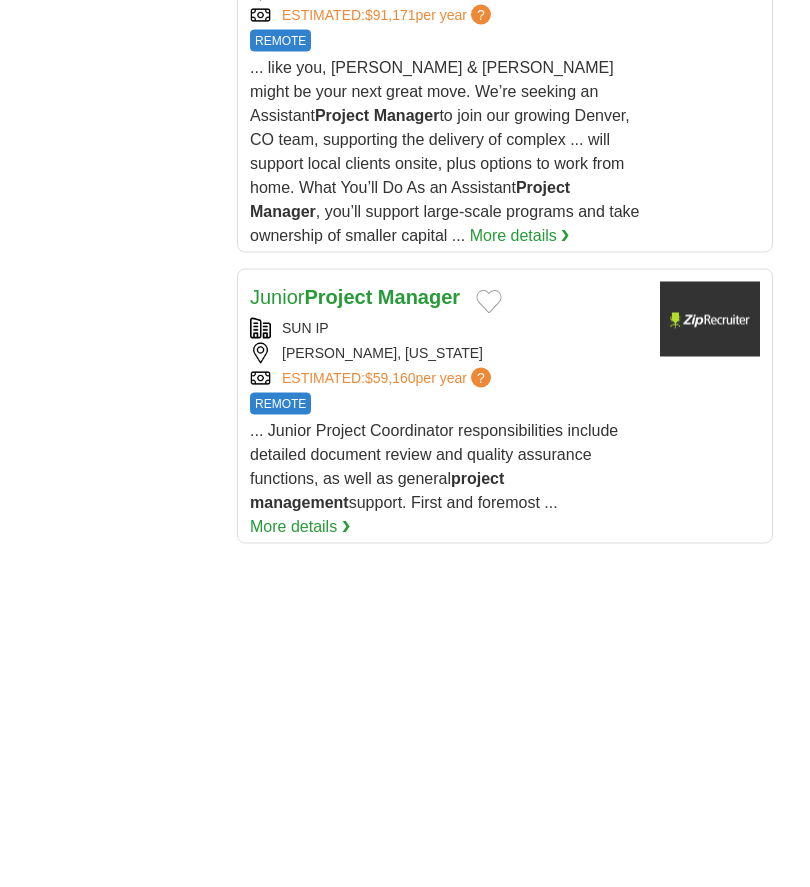 click on "...  Junior Project Coordinator responsibilities include detailed document review and quality assurance functions, as well as general  project   management  support. First and foremost ...
More details ❯" at bounding box center (447, 479) 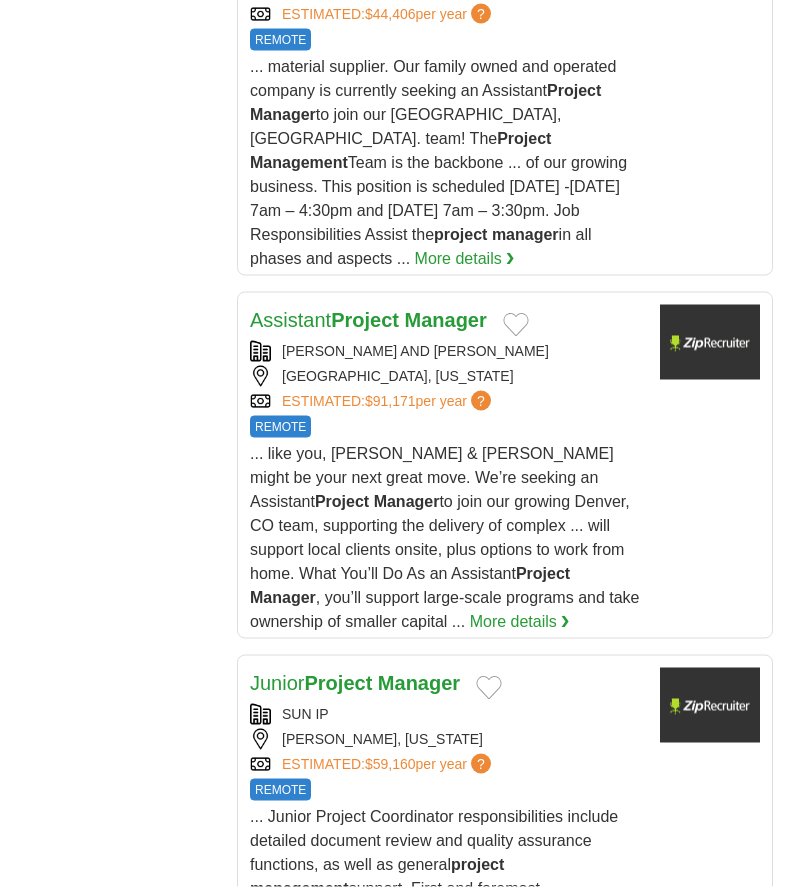 scroll, scrollTop: 3320, scrollLeft: 0, axis: vertical 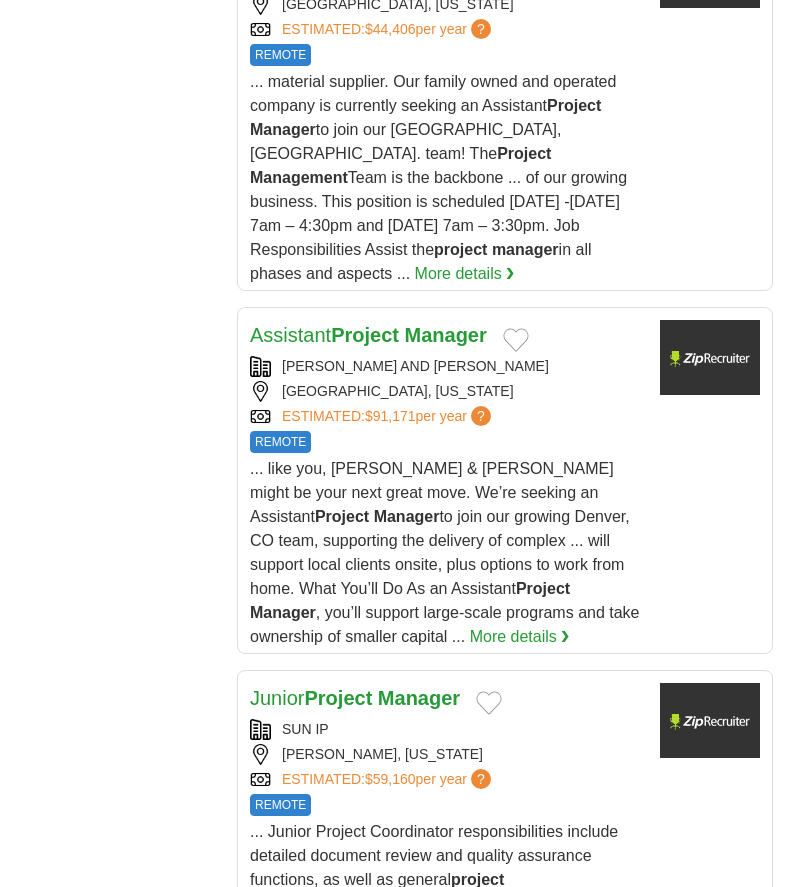 click on "...  like you, Brailsford & Dunlavey might be your next great move. We’re seeking an Assistant  Project   Manager  to join our growing Denver, CO team, supporting the delivery of complex ...  will support local clients onsite, plus options to work from home. What You’ll Do As an Assistant  Project   Manager , you’ll support large-scale programs and take ownership of smaller capital ...
More details ❯" at bounding box center (447, 553) 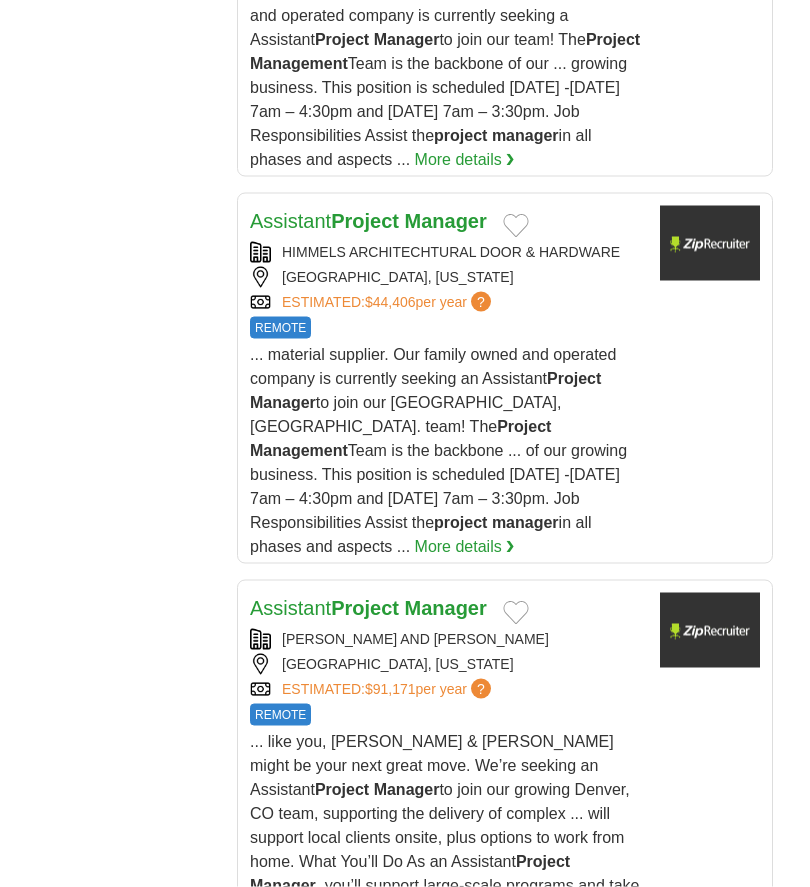 scroll, scrollTop: 3048, scrollLeft: 0, axis: vertical 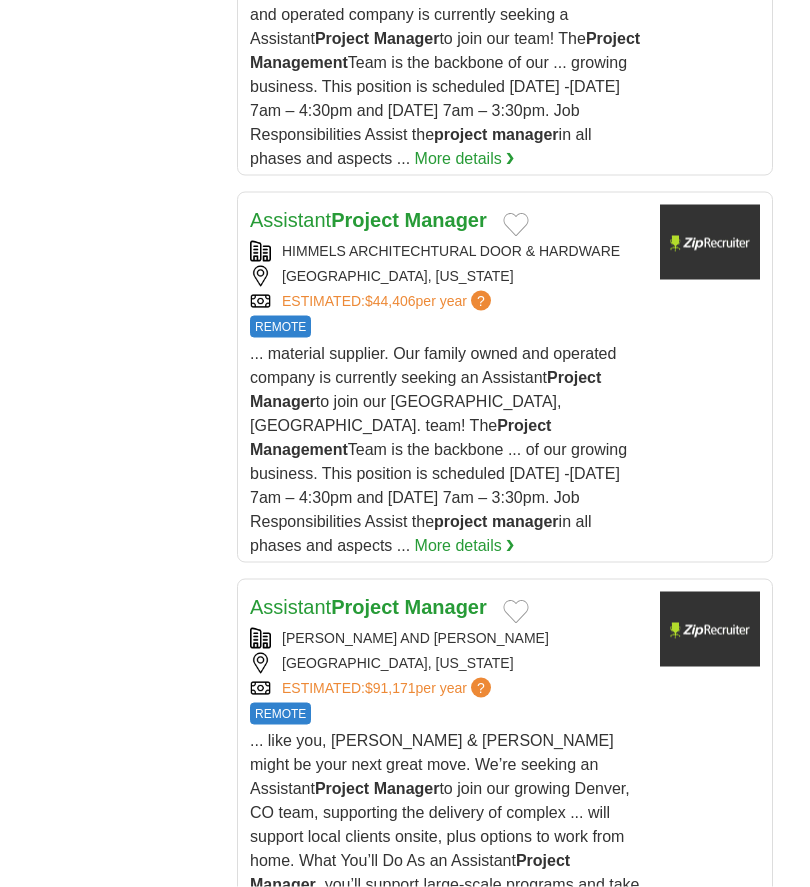 click on "...  material supplier. Our family owned and operated company is currently seeking an Assistant  Project   Manager  to join our Nashville, TN. team! The  Project   Management  Team is the backbone ...  of our growing business. This position is scheduled Monday -Thursday 7am – 4:30pm and Friday 7am – 3:30pm. Job Responsibilities Assist the  project   manager  in all phases and aspects ...
More details ❯" at bounding box center [447, 450] 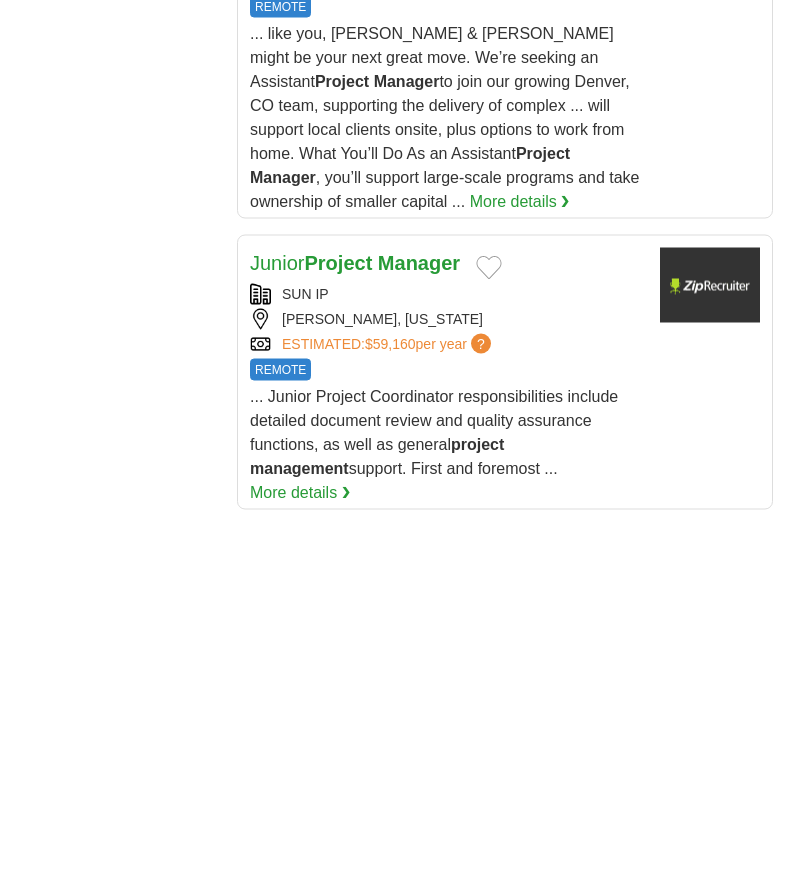 scroll, scrollTop: 3758, scrollLeft: 0, axis: vertical 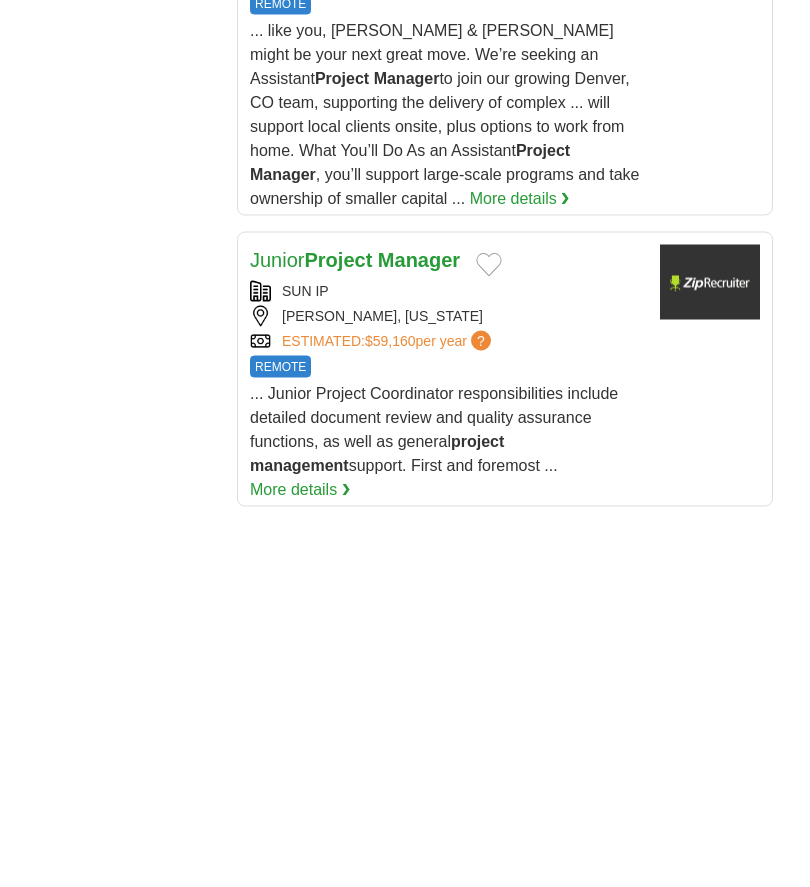 click on "Junior  Project   Manager
SUN IP
GALLOWAY, NEW JERSEY
ESTIMATED:
$59,160
per year
?
REMOTE
REMOTE
project   management  support. First and foremost ..." at bounding box center (505, 369) 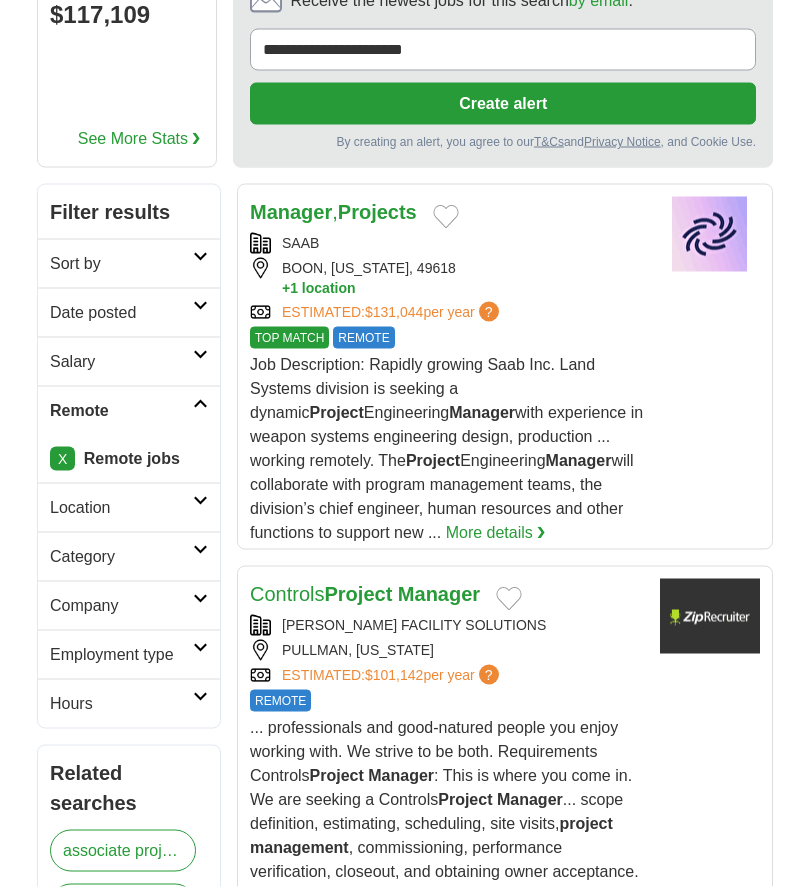 scroll, scrollTop: 0, scrollLeft: 0, axis: both 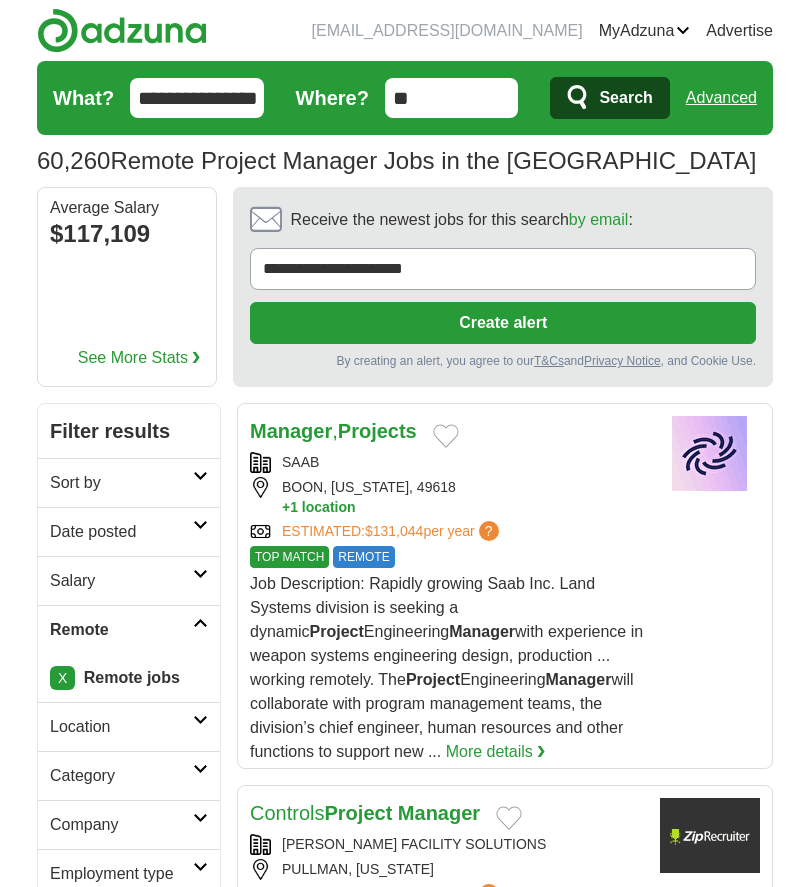 click on "**********" at bounding box center [197, 98] 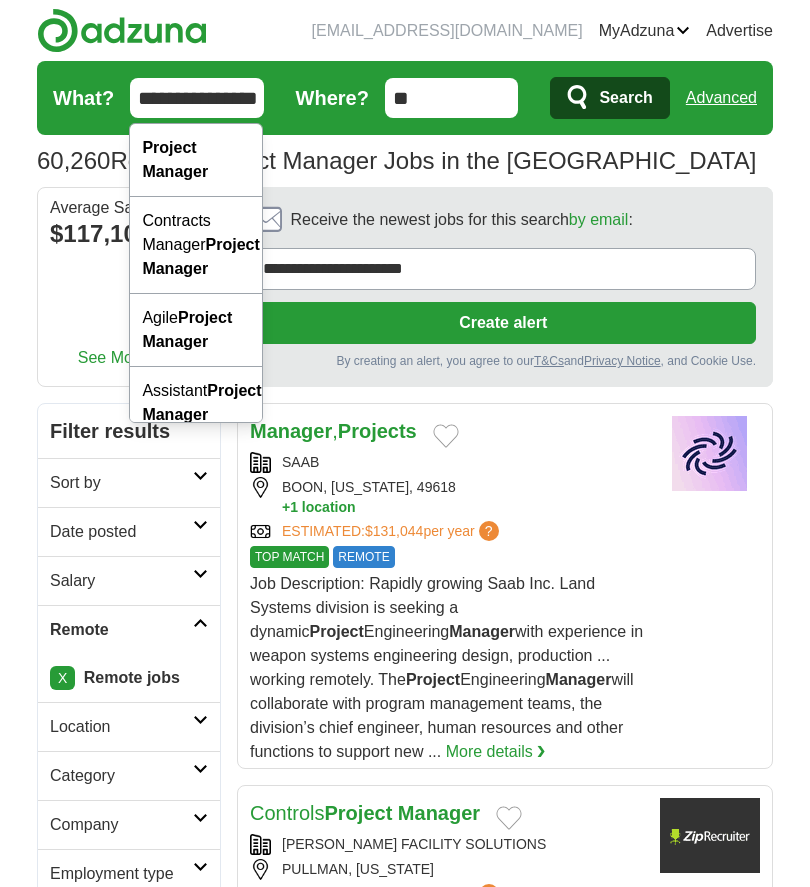 click on "**********" at bounding box center [197, 98] 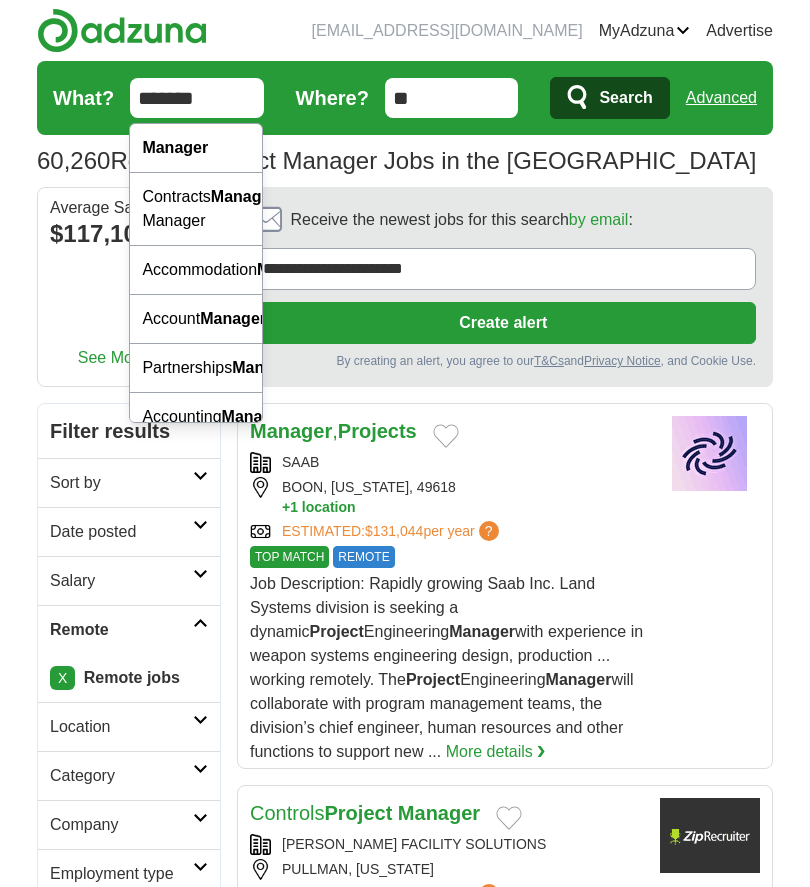 click on "*******" at bounding box center [197, 98] 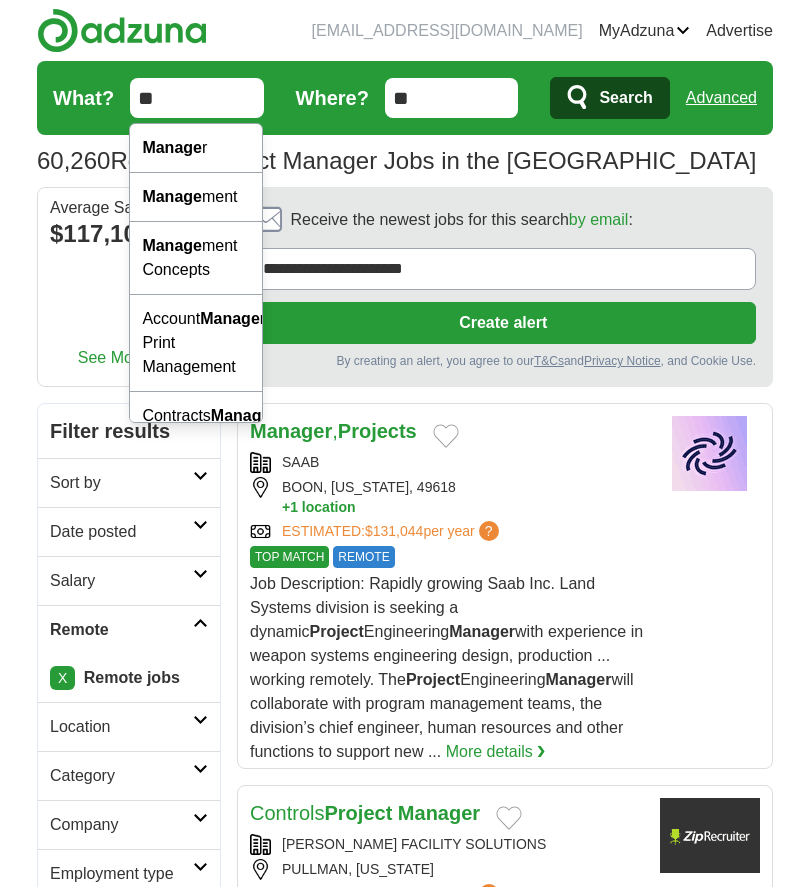 type on "*" 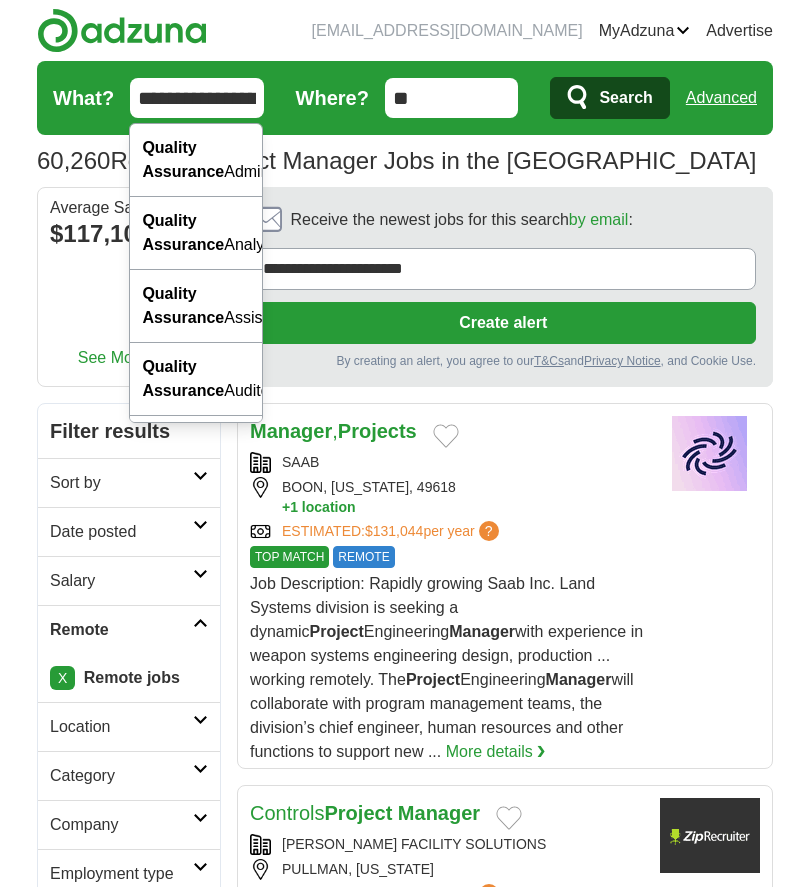 type on "**********" 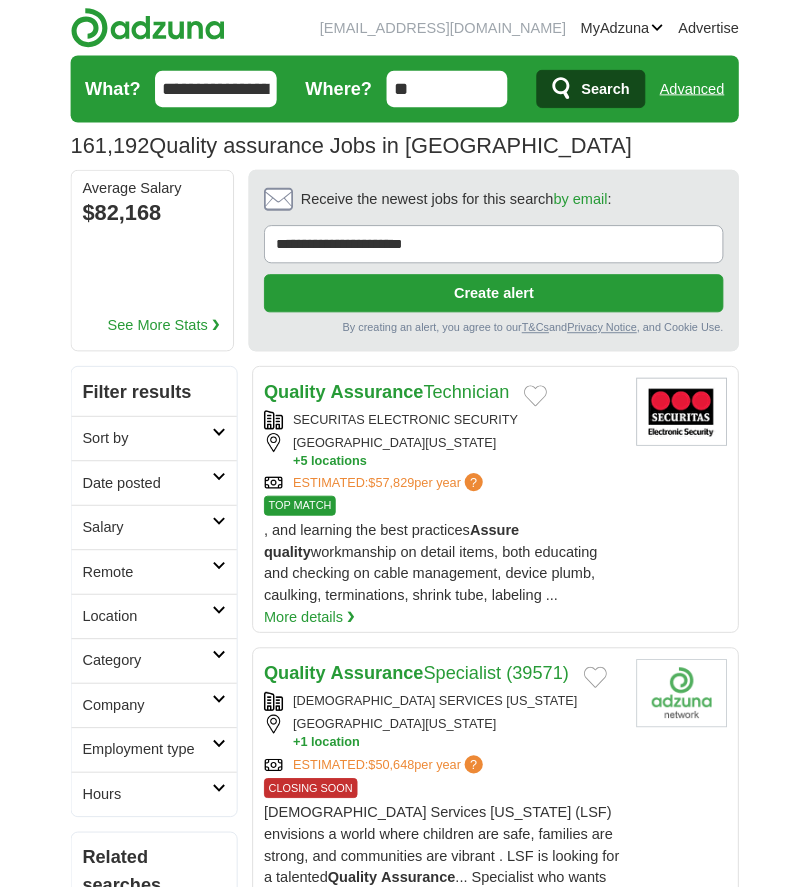 scroll, scrollTop: 0, scrollLeft: 0, axis: both 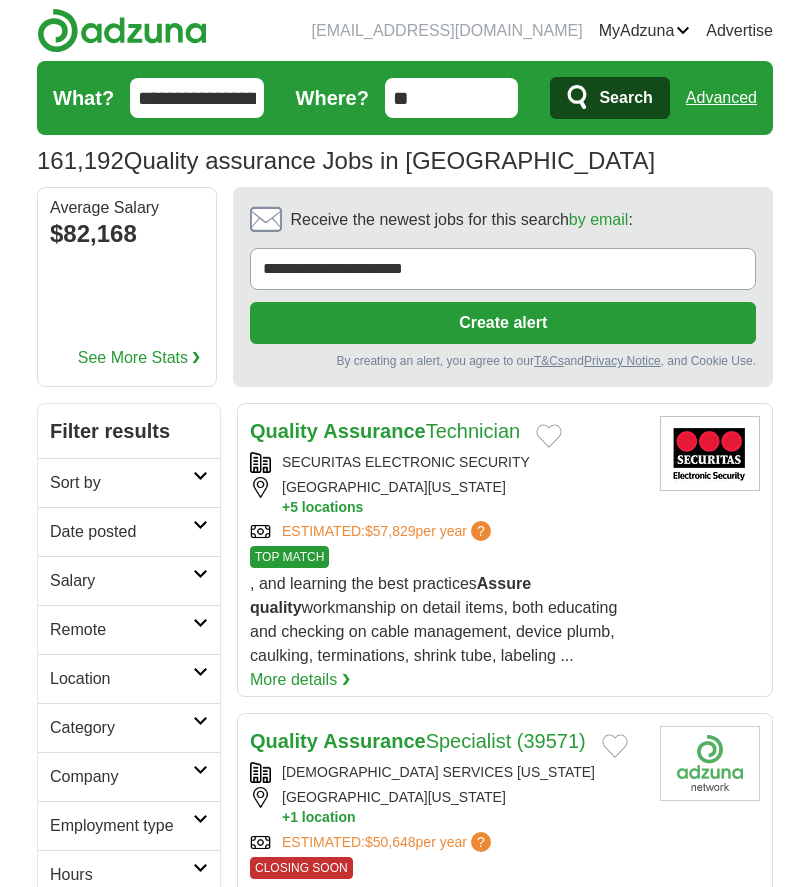 click on "Remote" at bounding box center (121, 630) 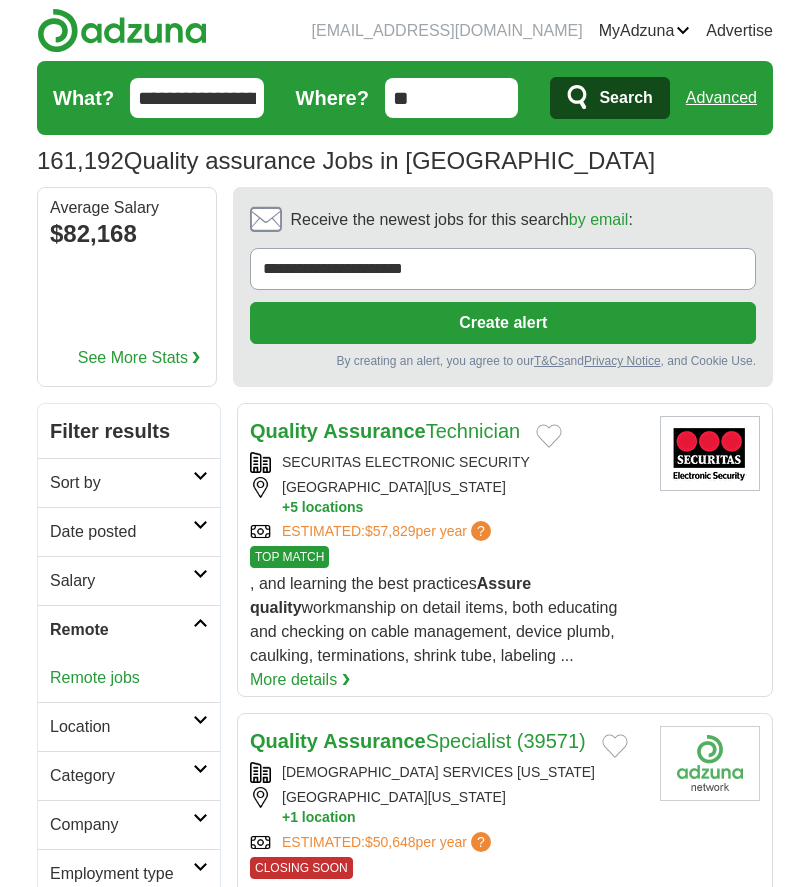 click on "Remote jobs" at bounding box center (95, 677) 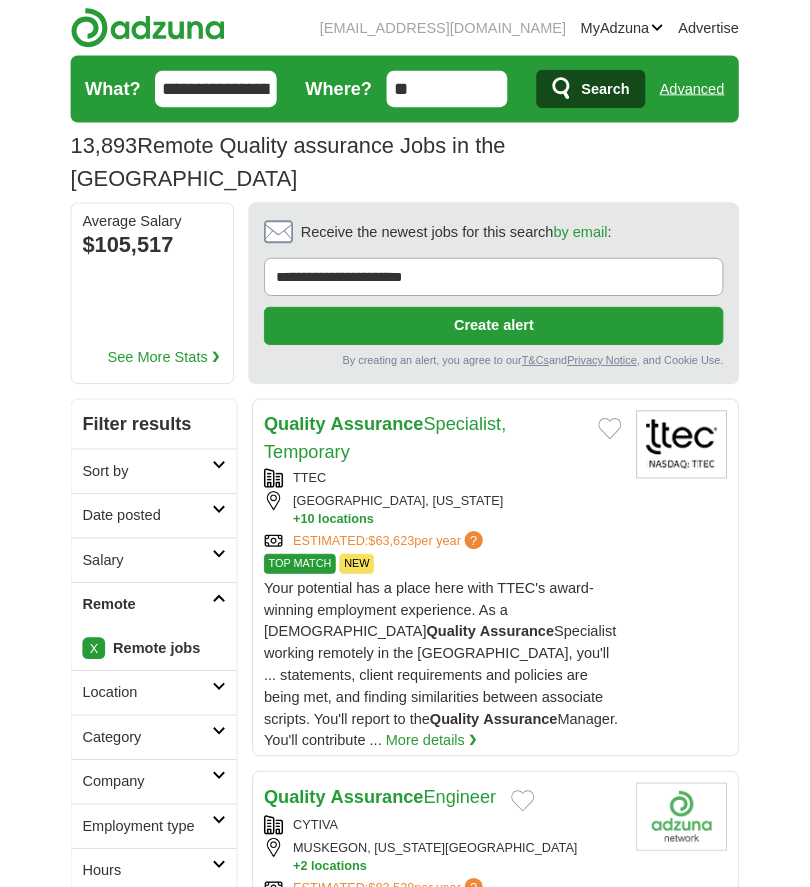 scroll, scrollTop: 0, scrollLeft: 0, axis: both 